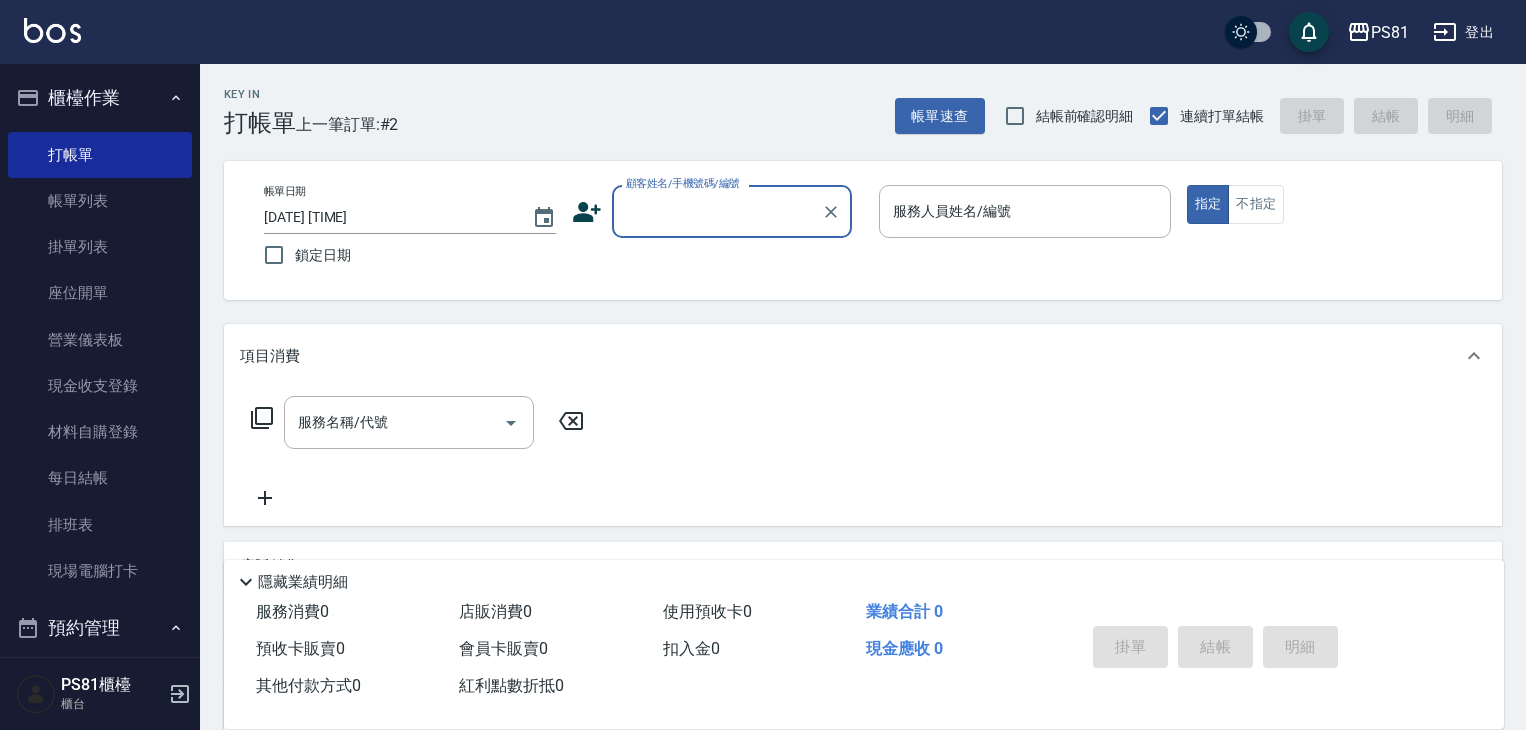 scroll, scrollTop: 0, scrollLeft: 0, axis: both 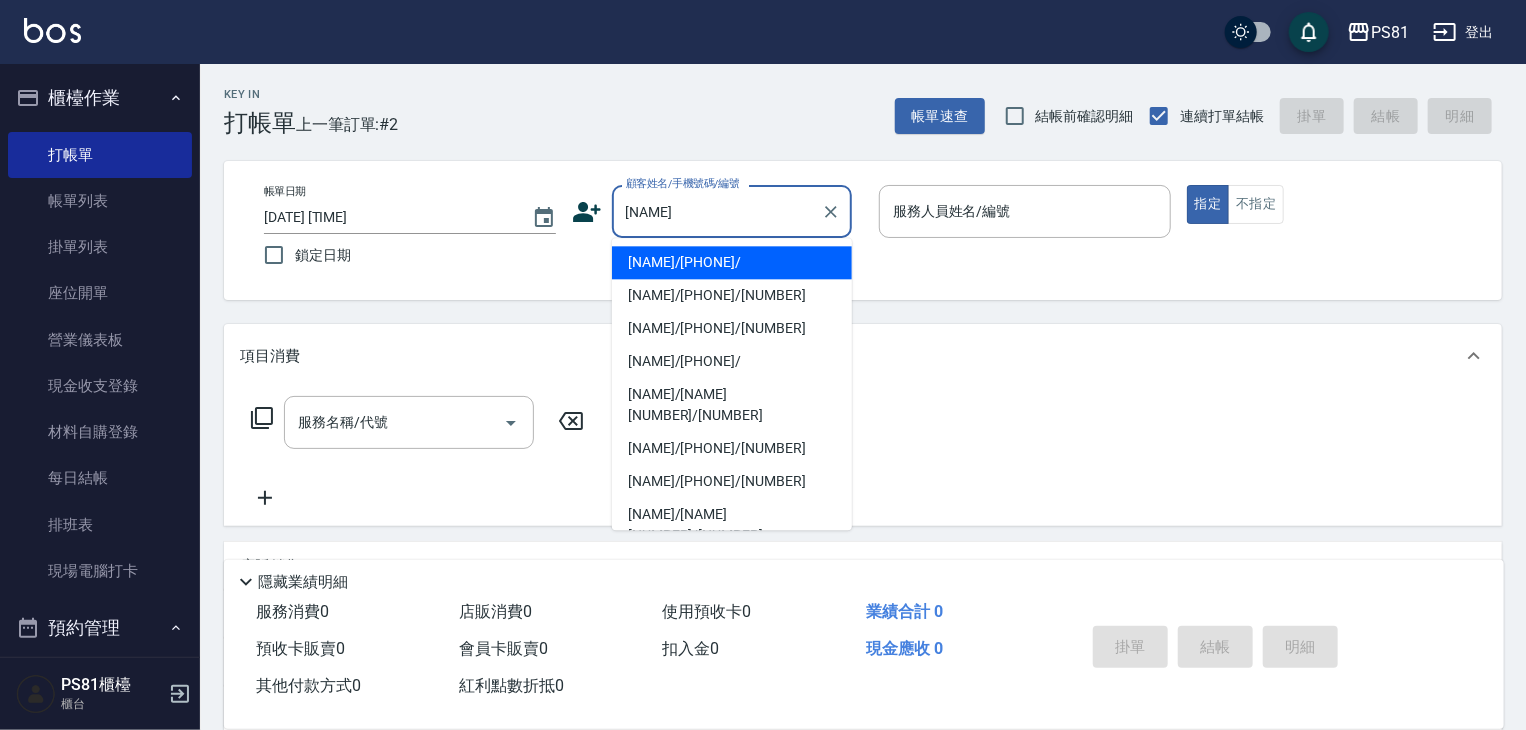 click on "[NAME]/[PHONE]/" at bounding box center [732, 262] 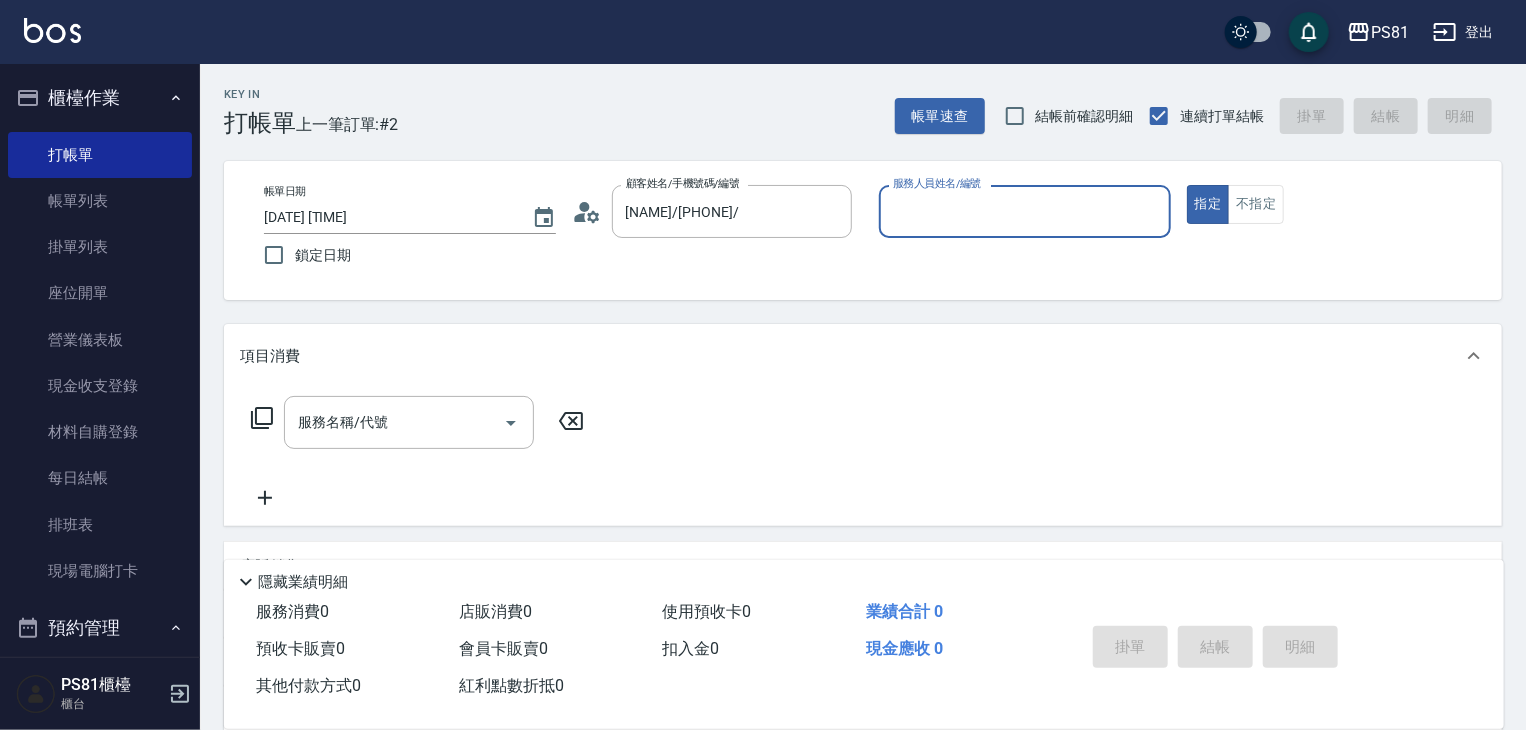 type on "小芸-8" 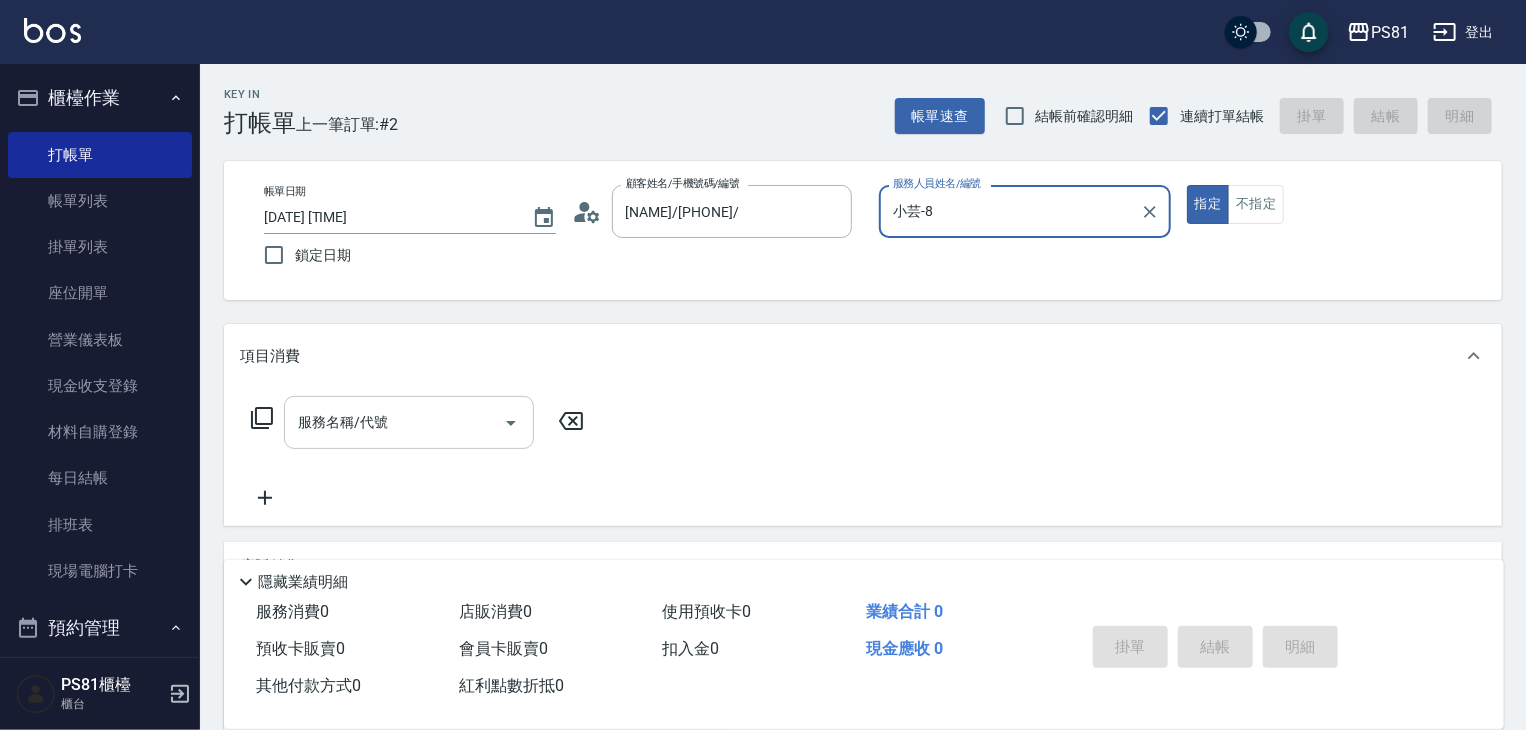 click on "服務名稱/代號" at bounding box center [409, 422] 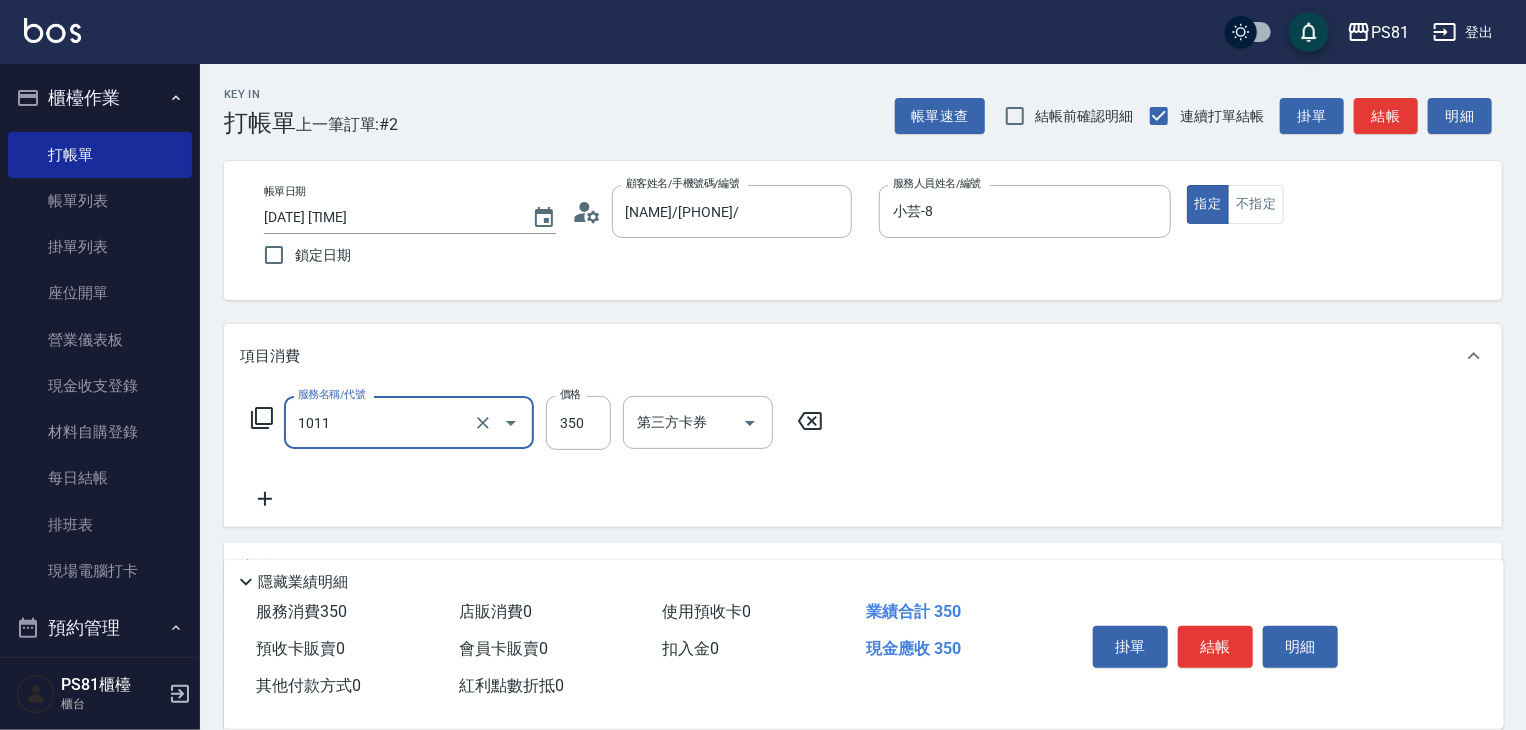 type on "B級單剪(1011)" 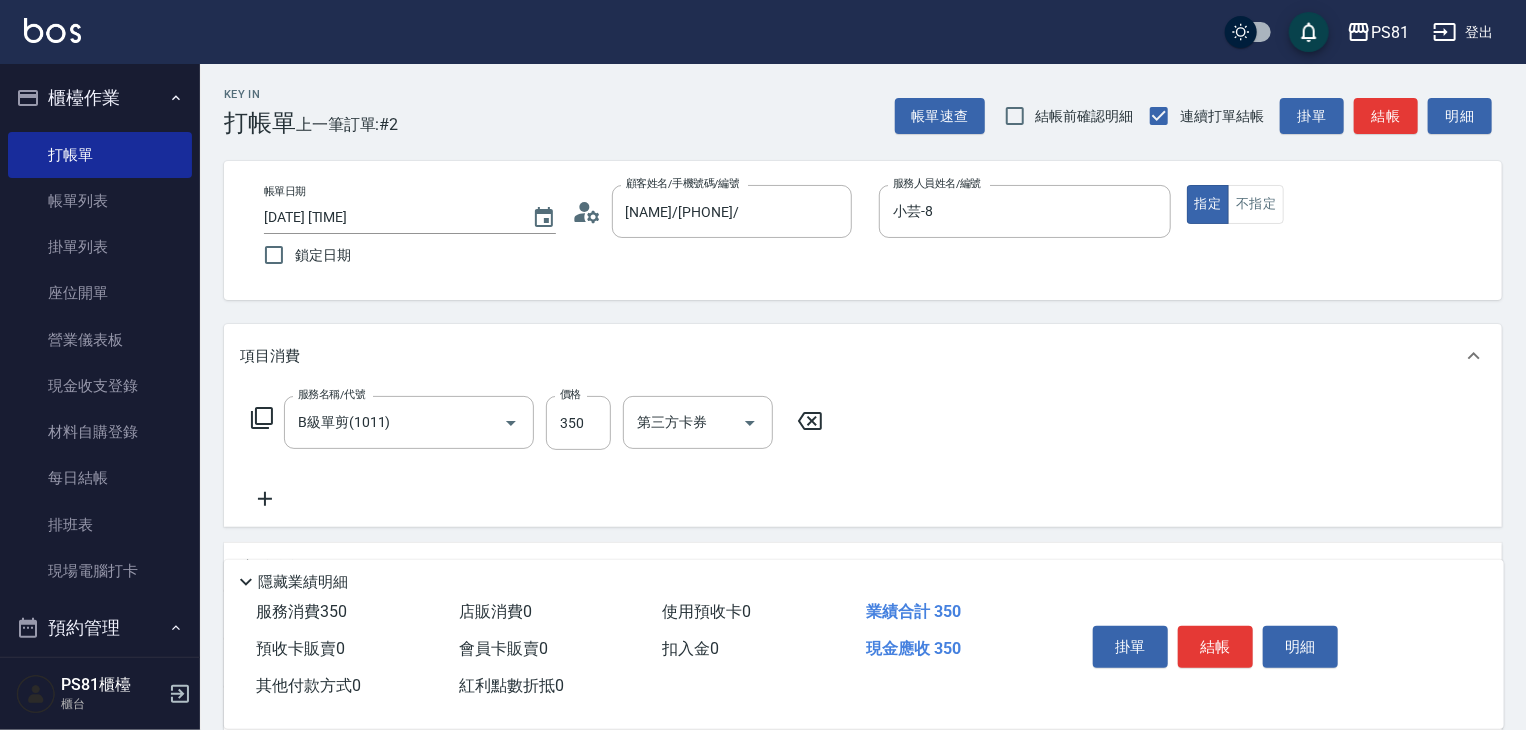 click 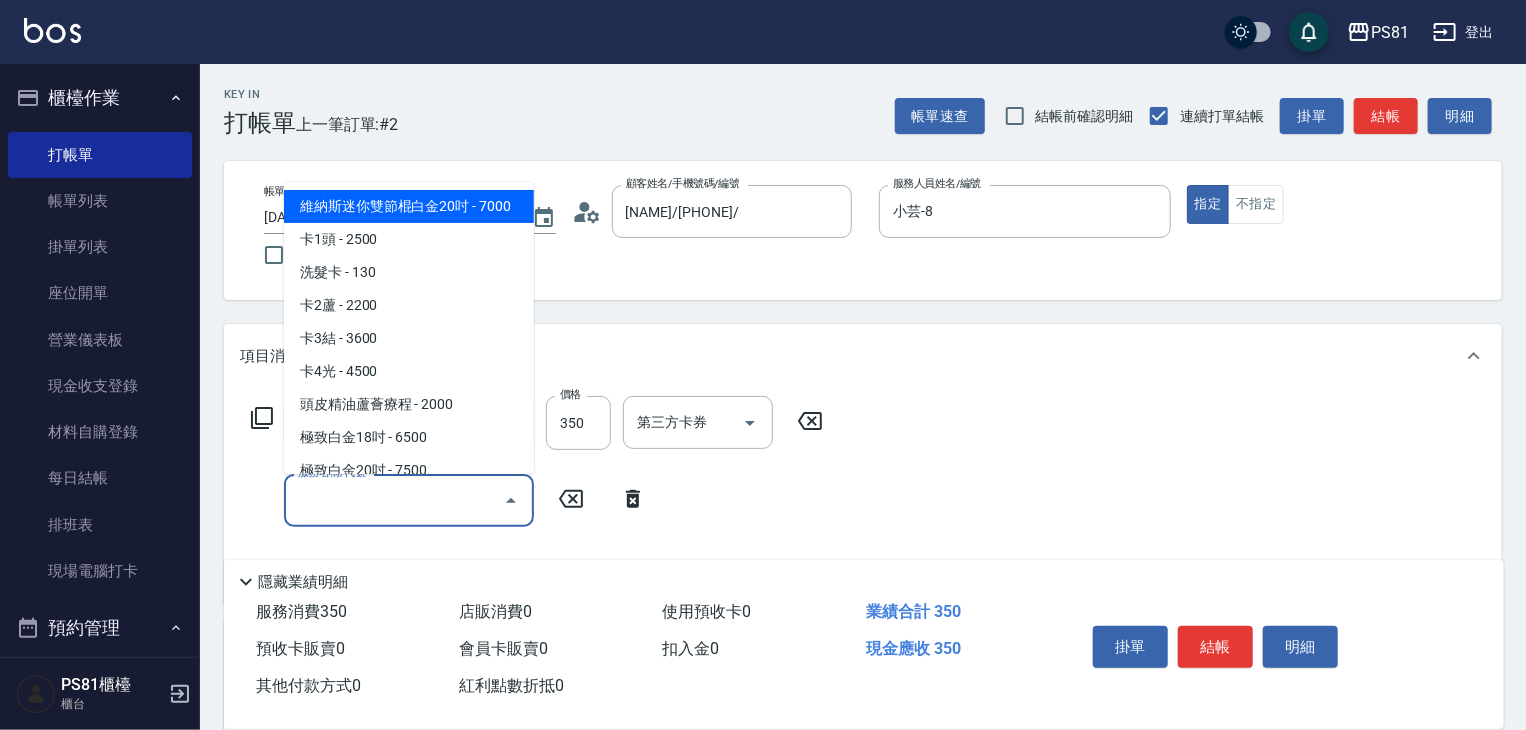 click on "服務名稱/代號" at bounding box center (394, 500) 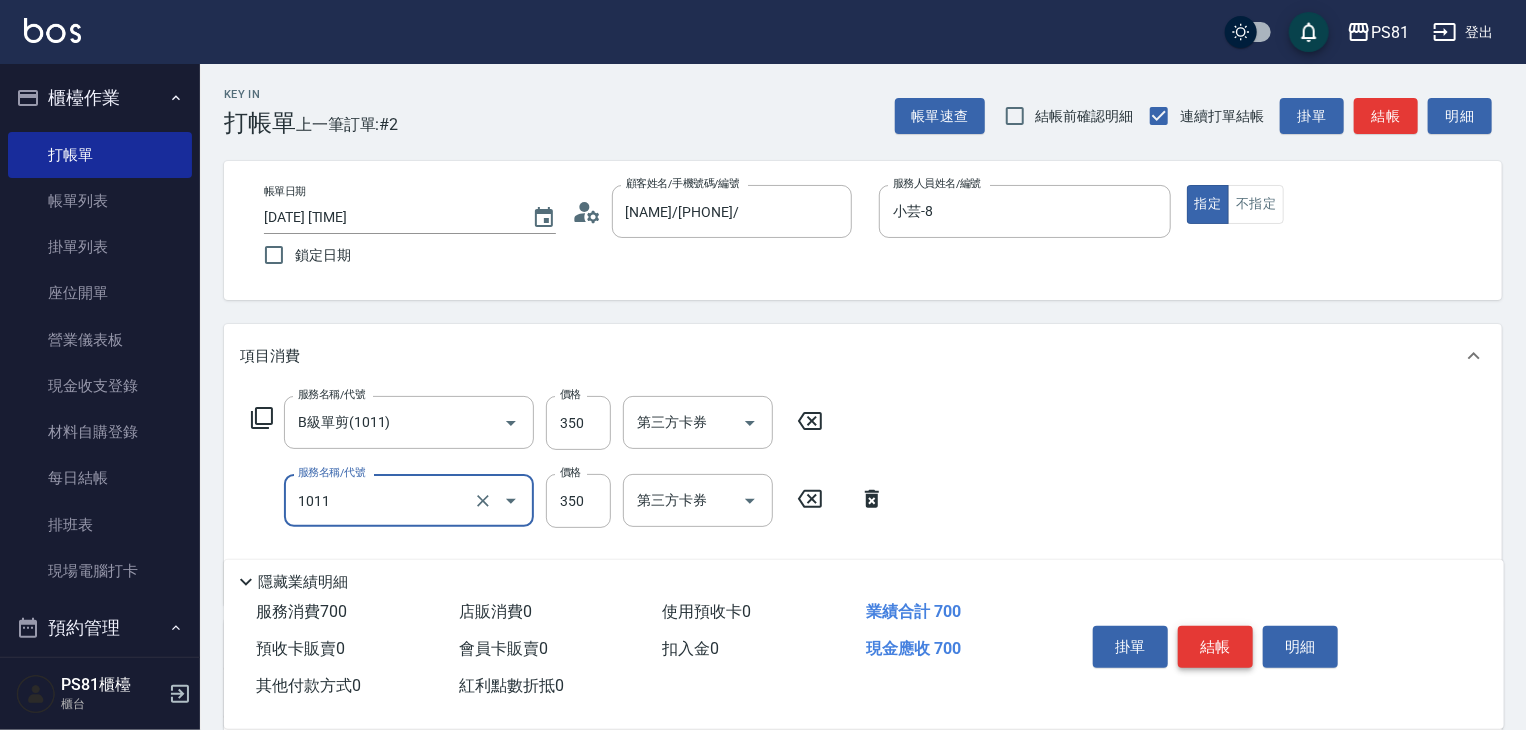 type on "B級單剪(1011)" 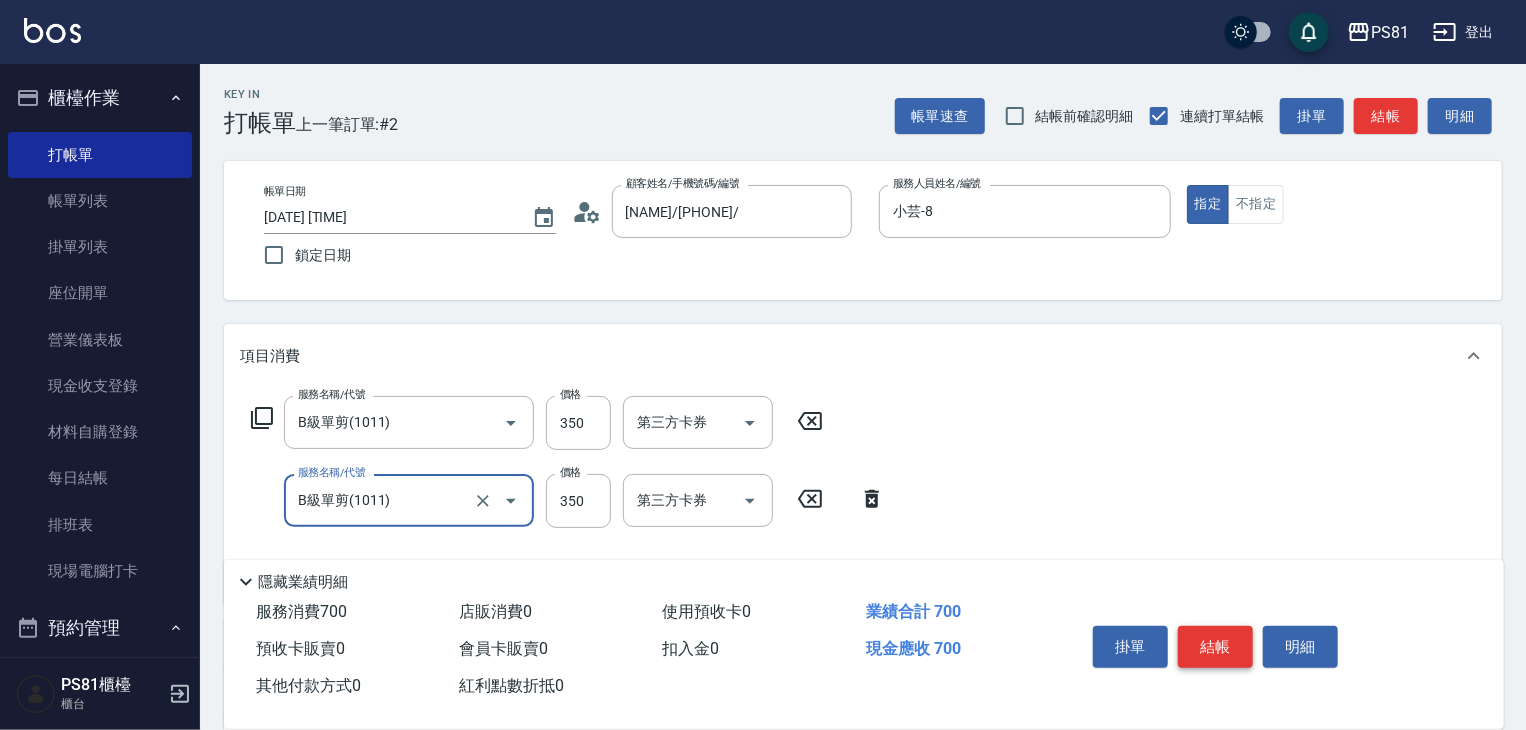 click on "結帳" at bounding box center (1215, 647) 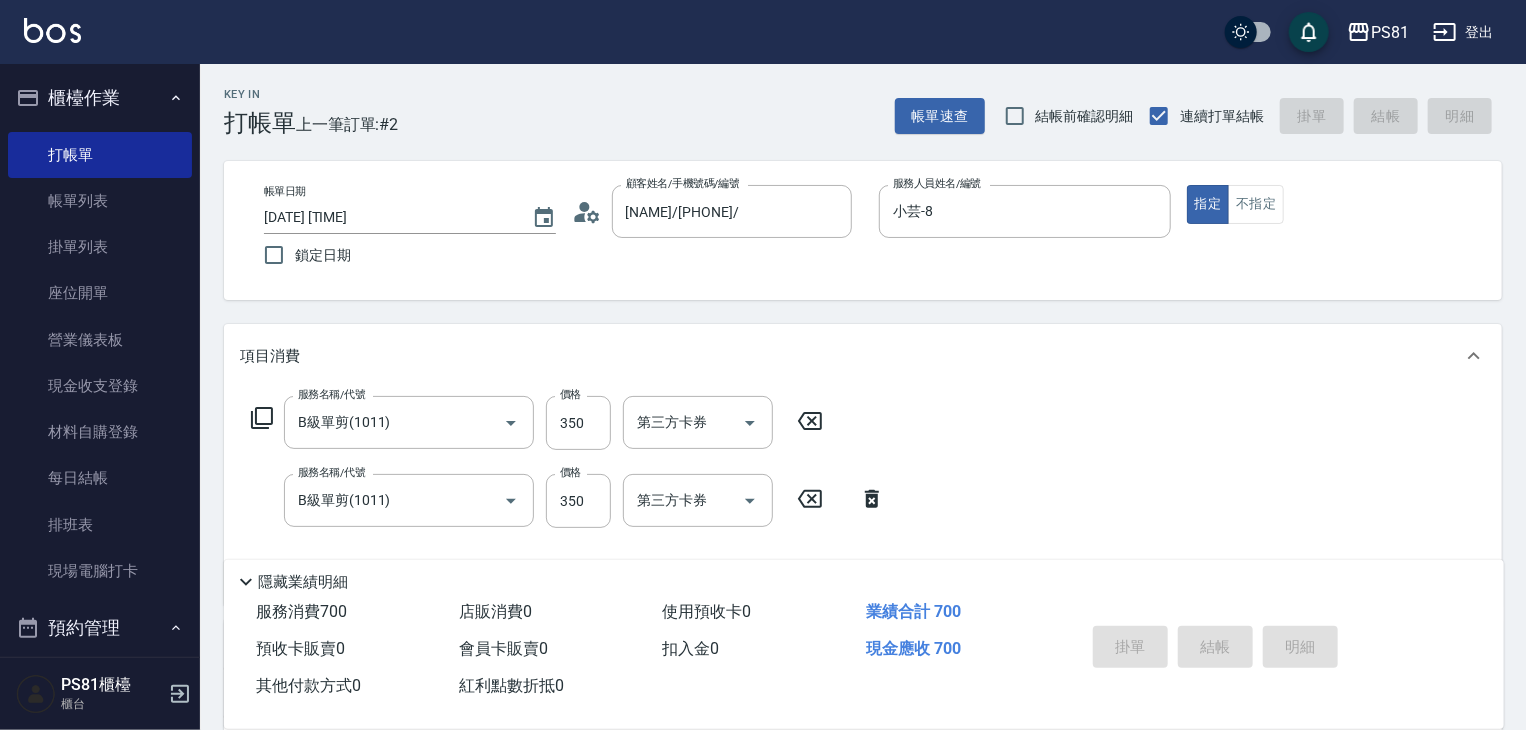 type on "[DATE] [TIME]" 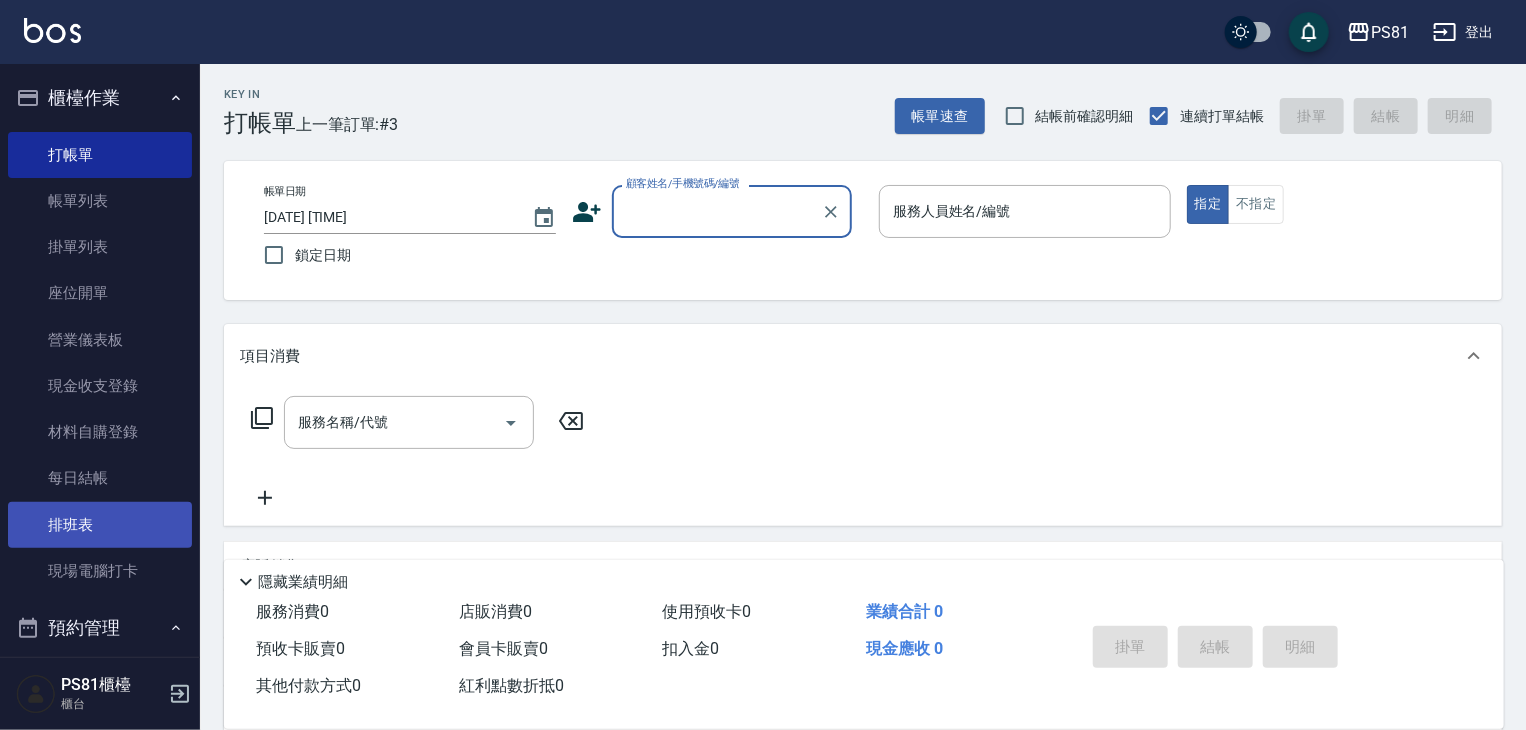 click on "排班表" at bounding box center (100, 525) 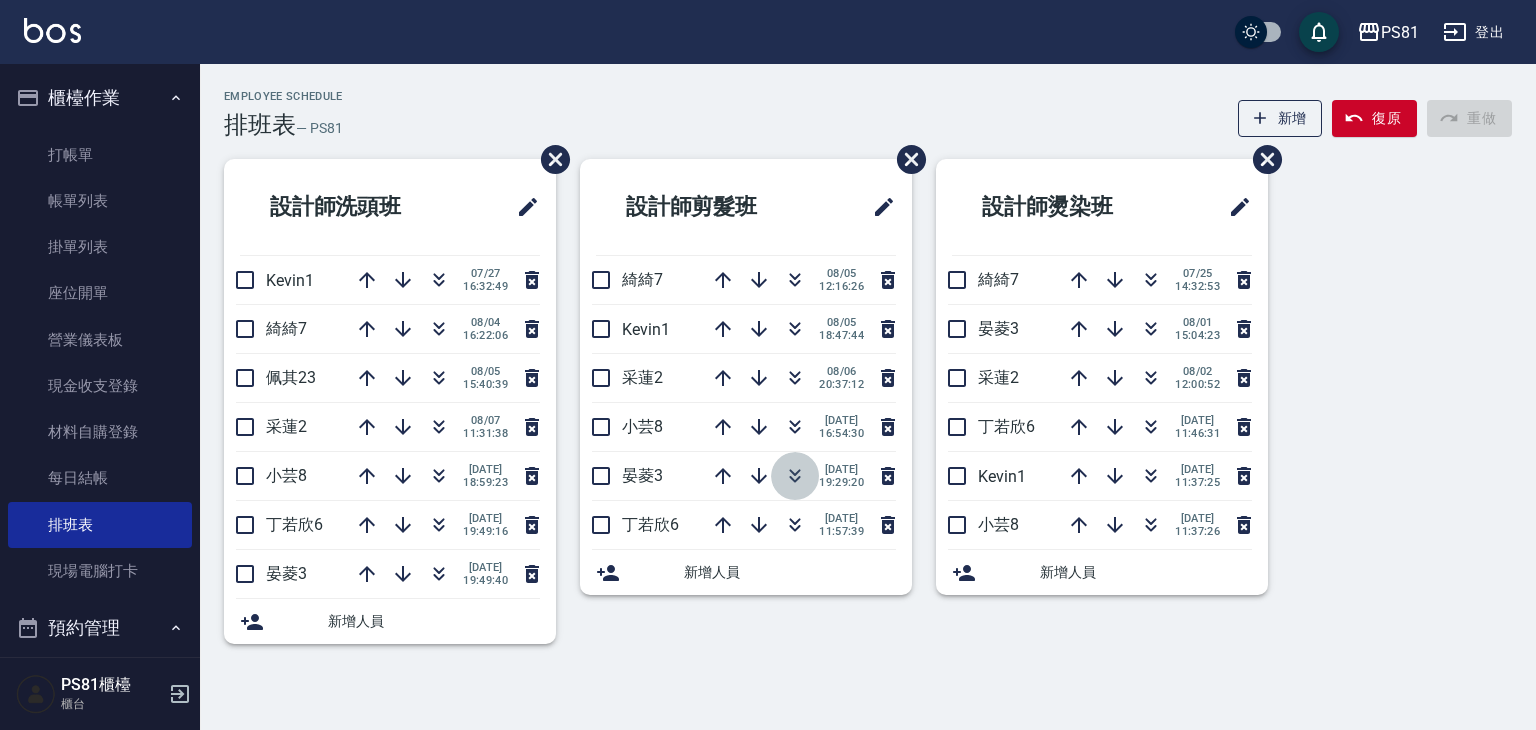 click 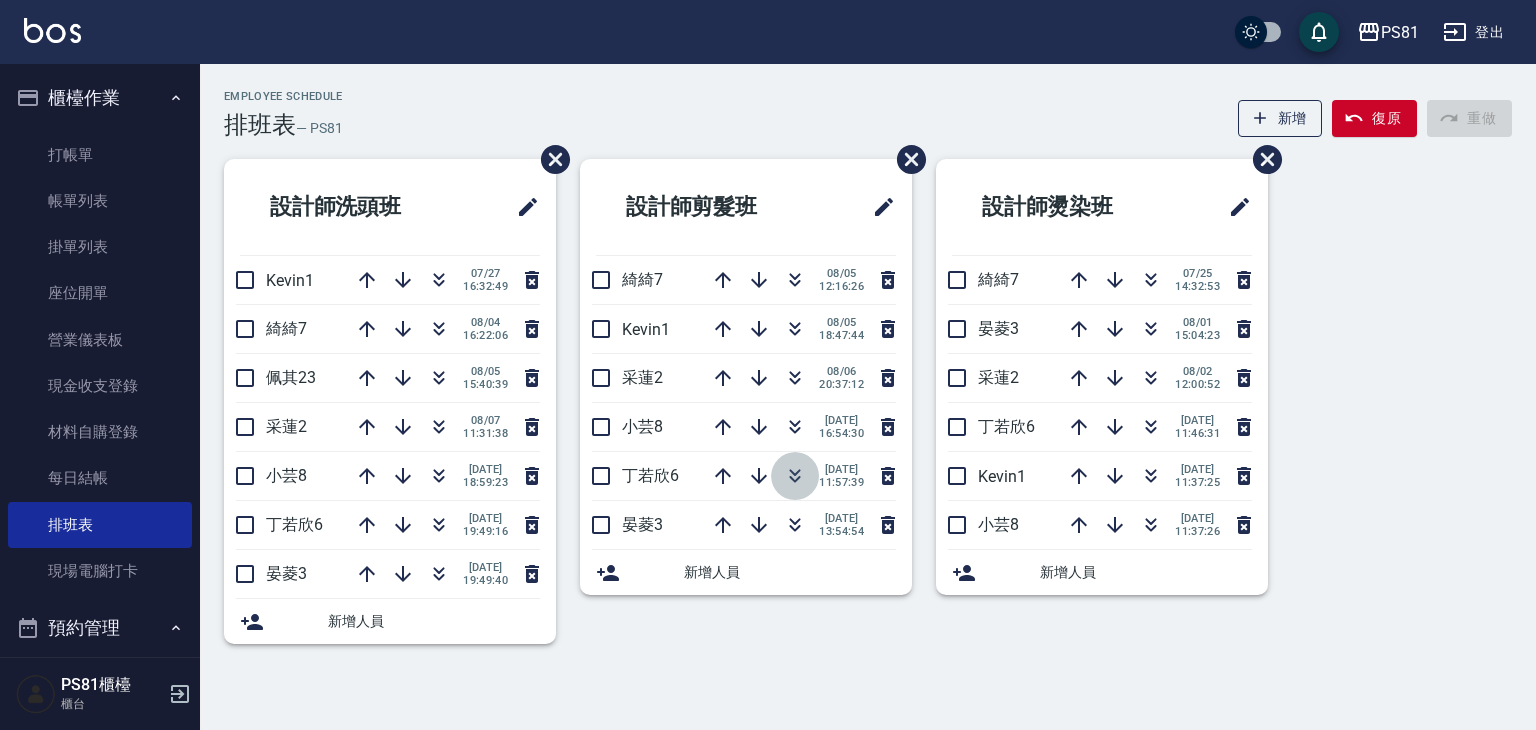 click 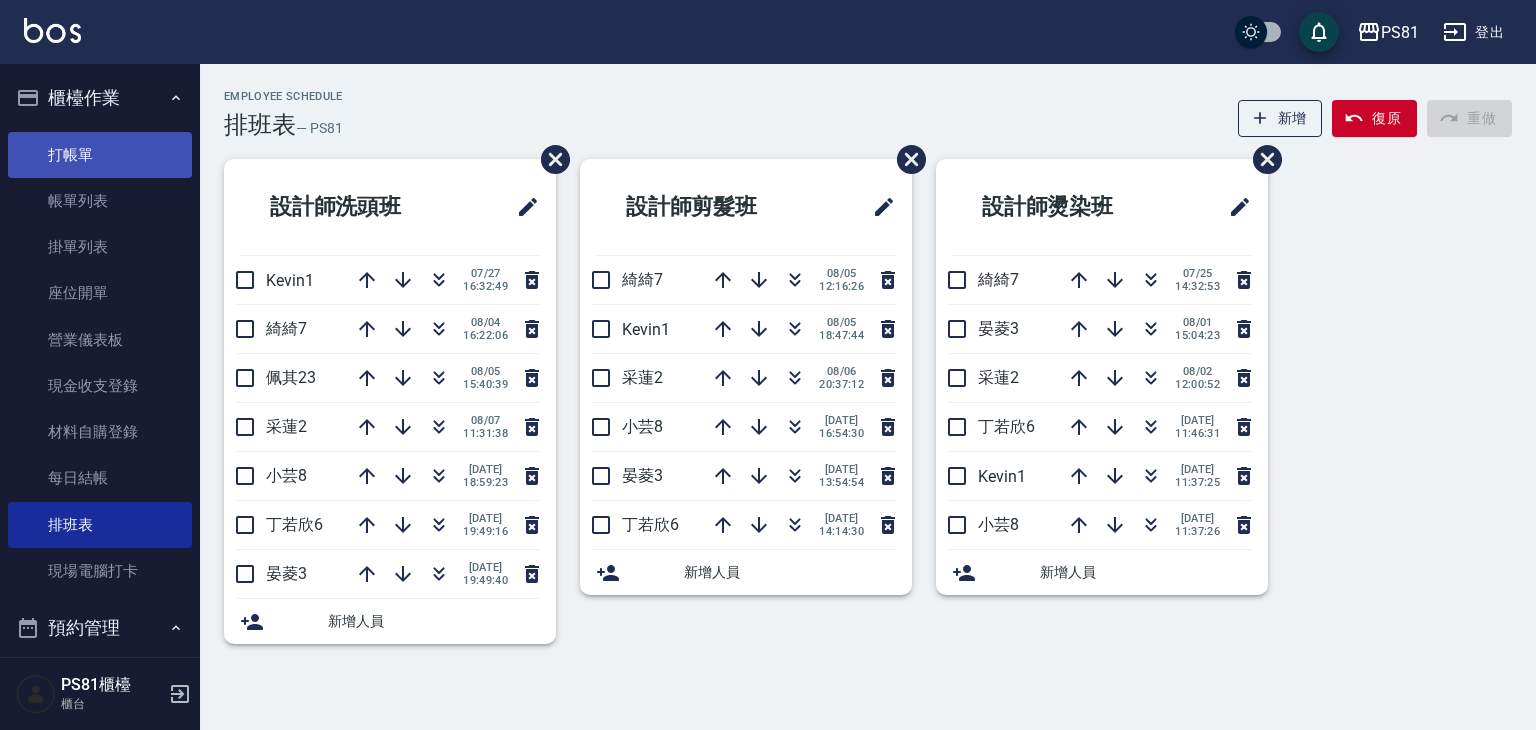 click on "打帳單" at bounding box center [100, 155] 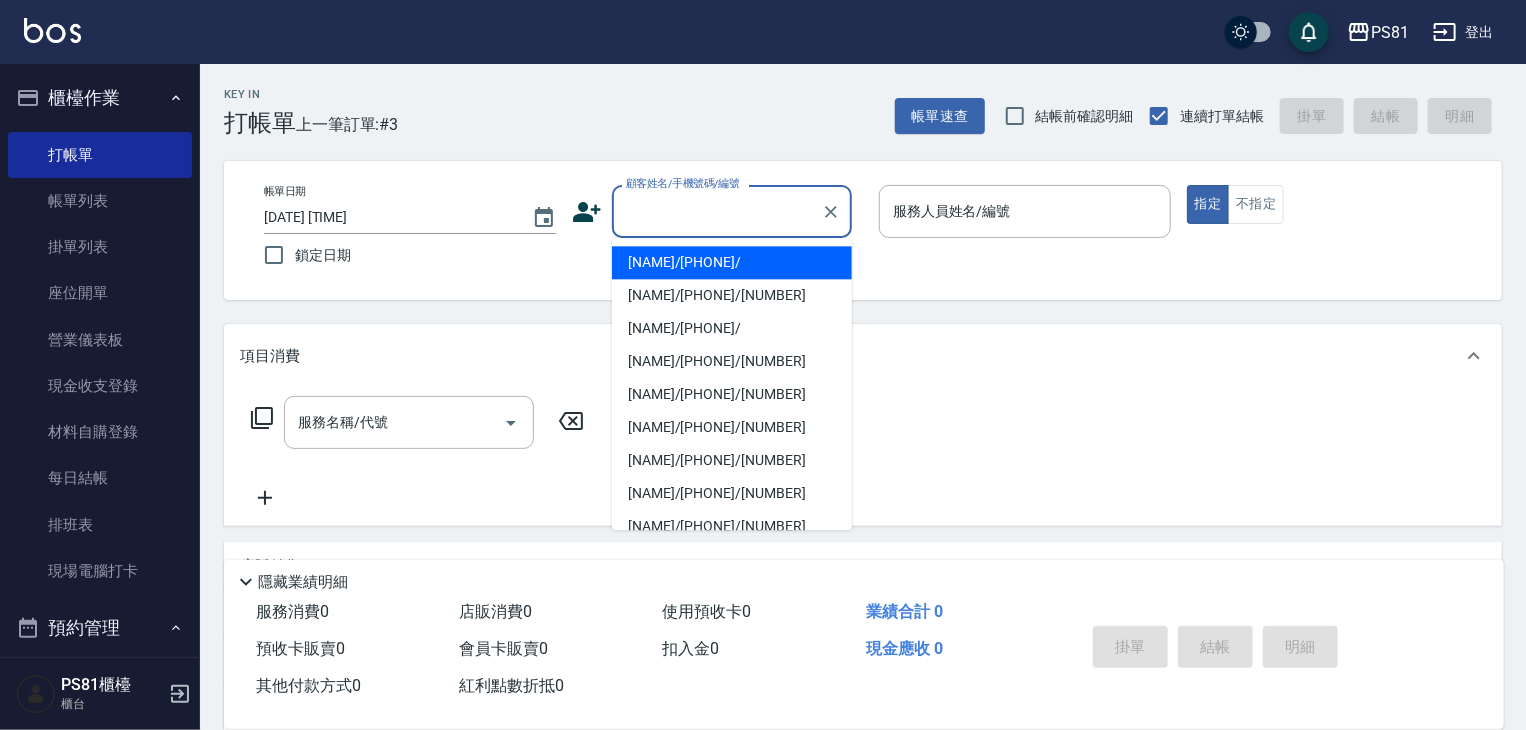 click on "顧客姓名/手機號碼/編號" at bounding box center (717, 211) 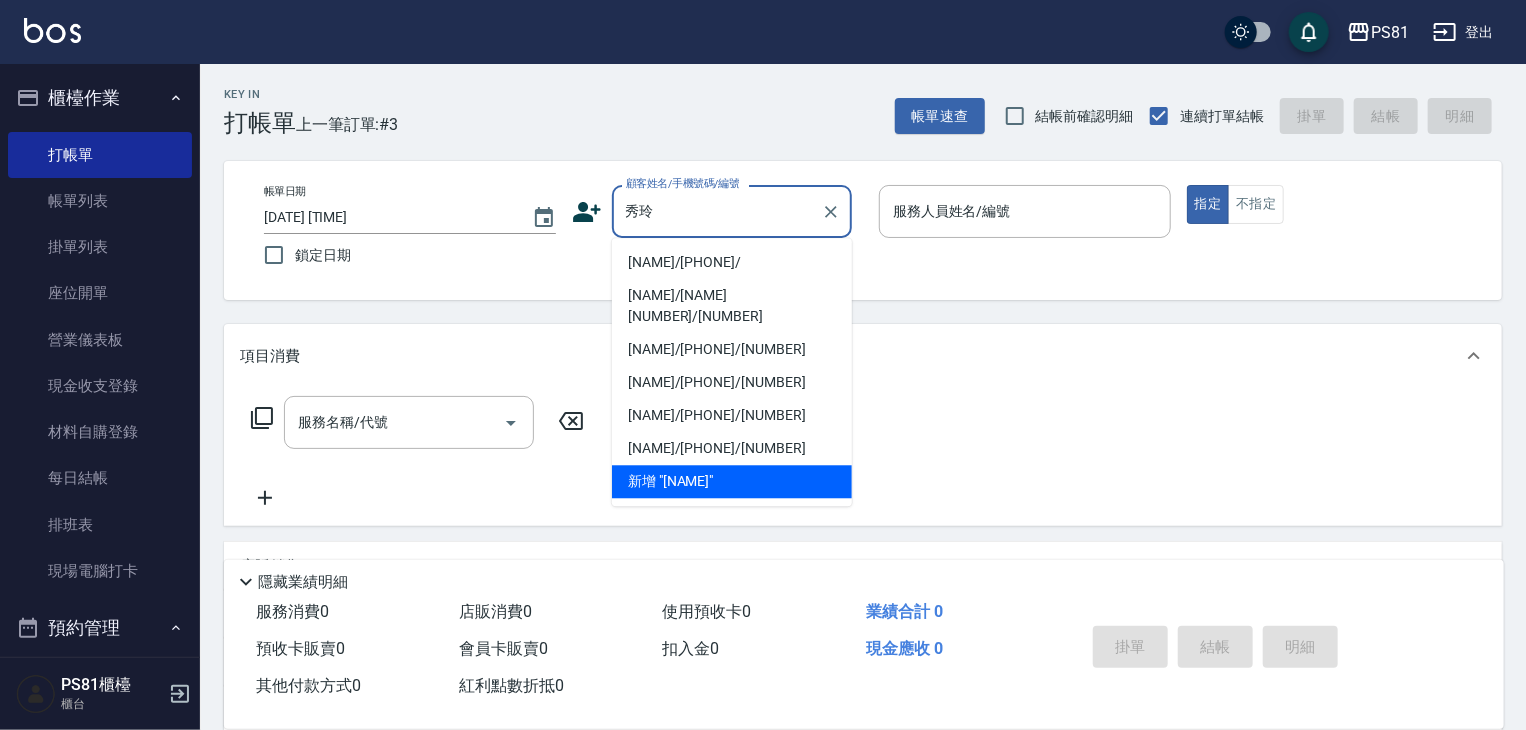 click on "[NAME]/[PHONE]/" at bounding box center (732, 262) 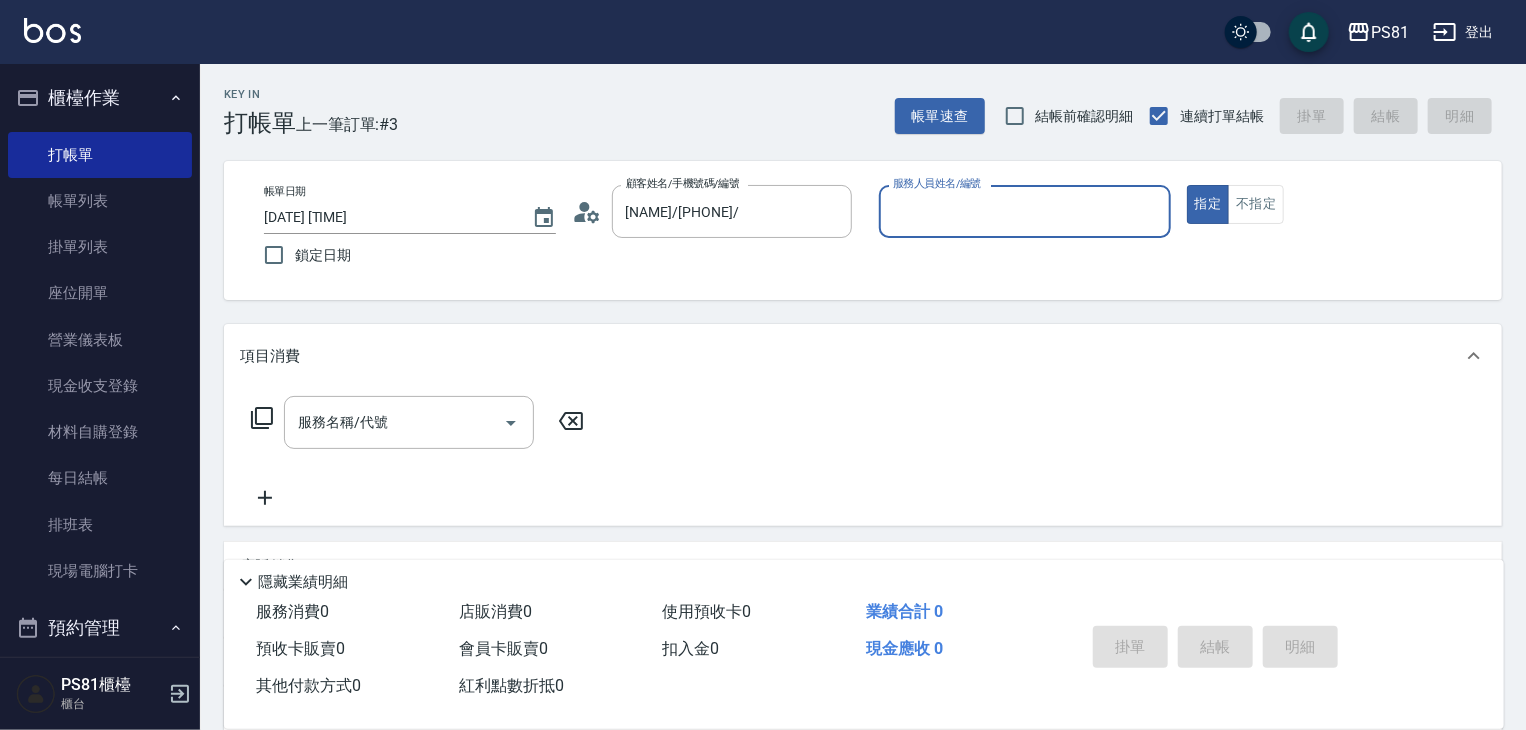 click 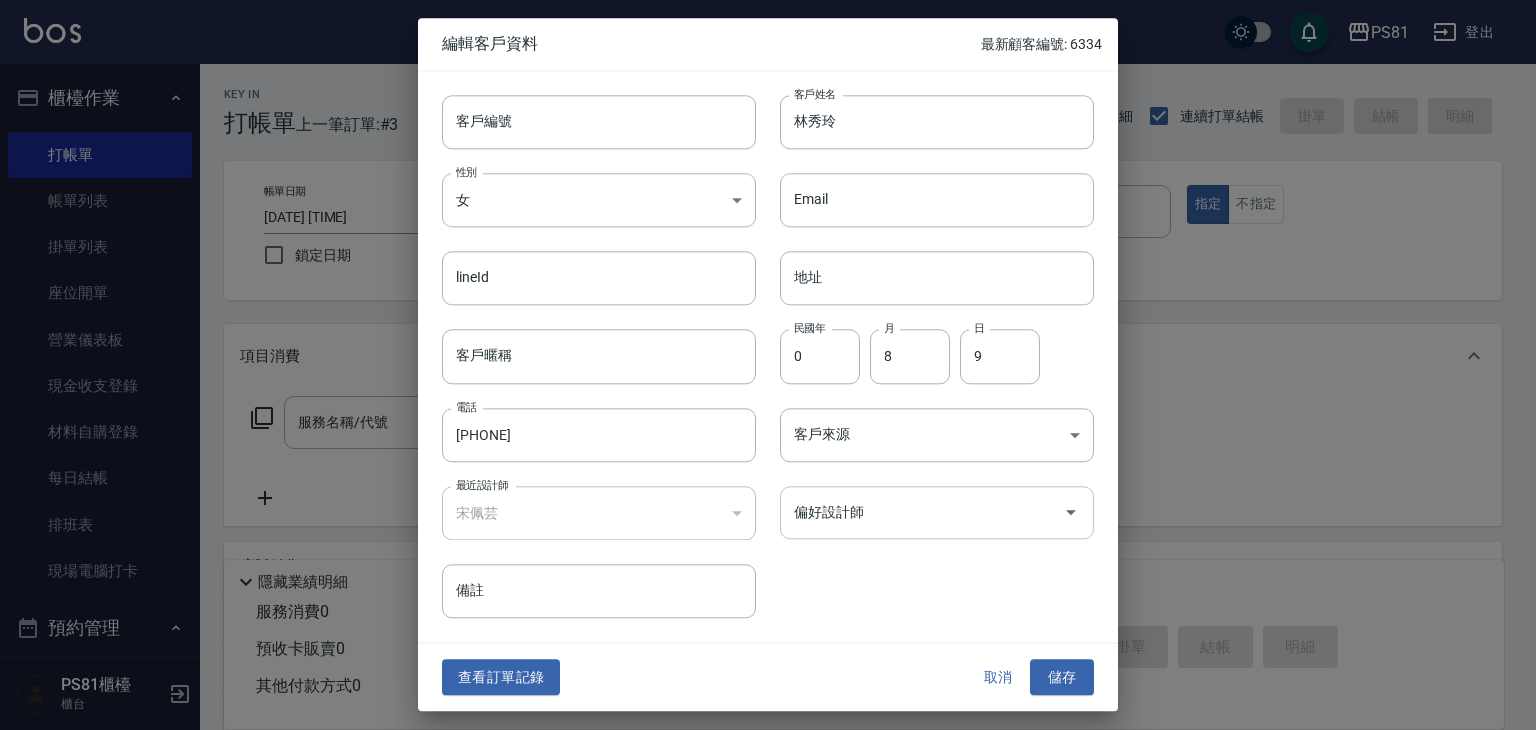 click on "偏好設計師" at bounding box center [922, 512] 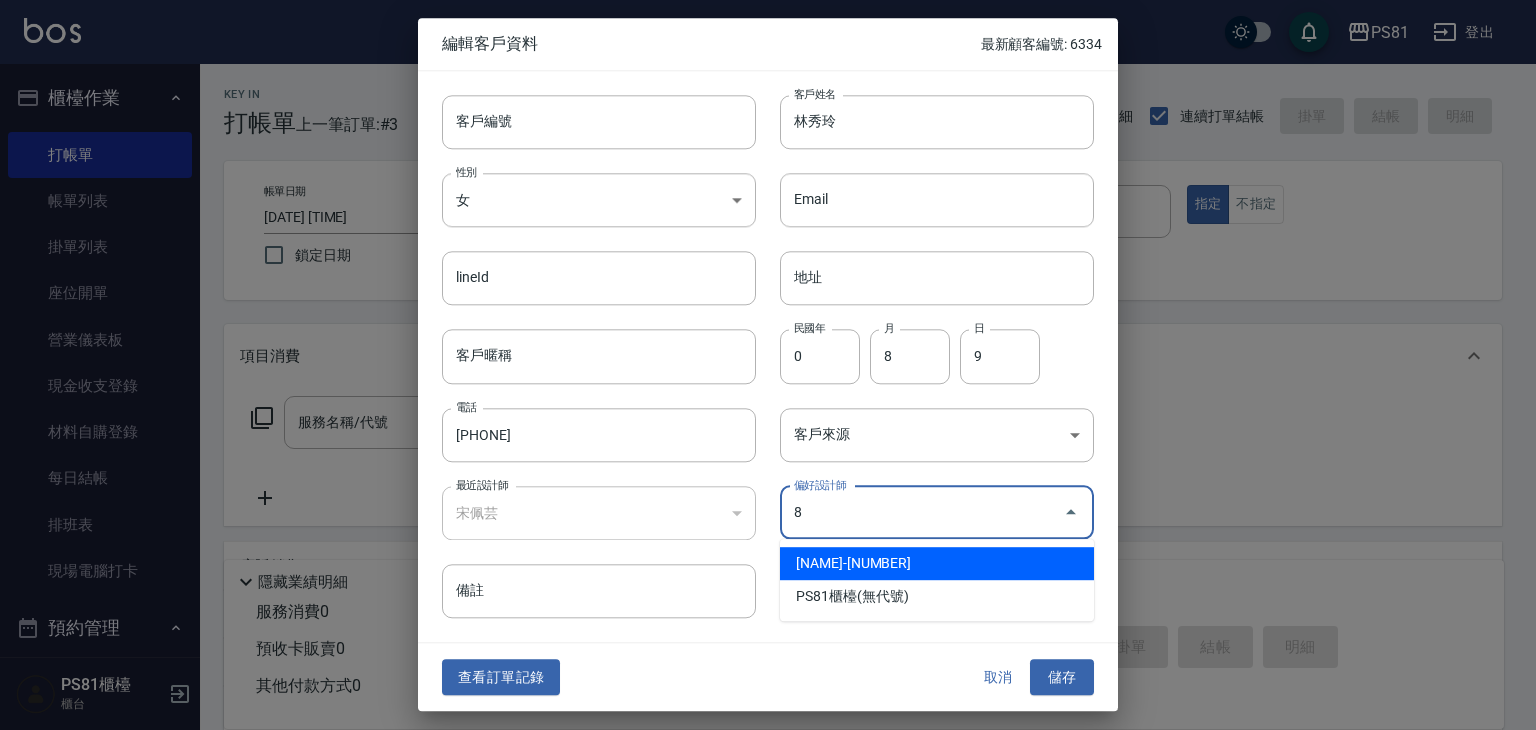 type on "宋佩芸" 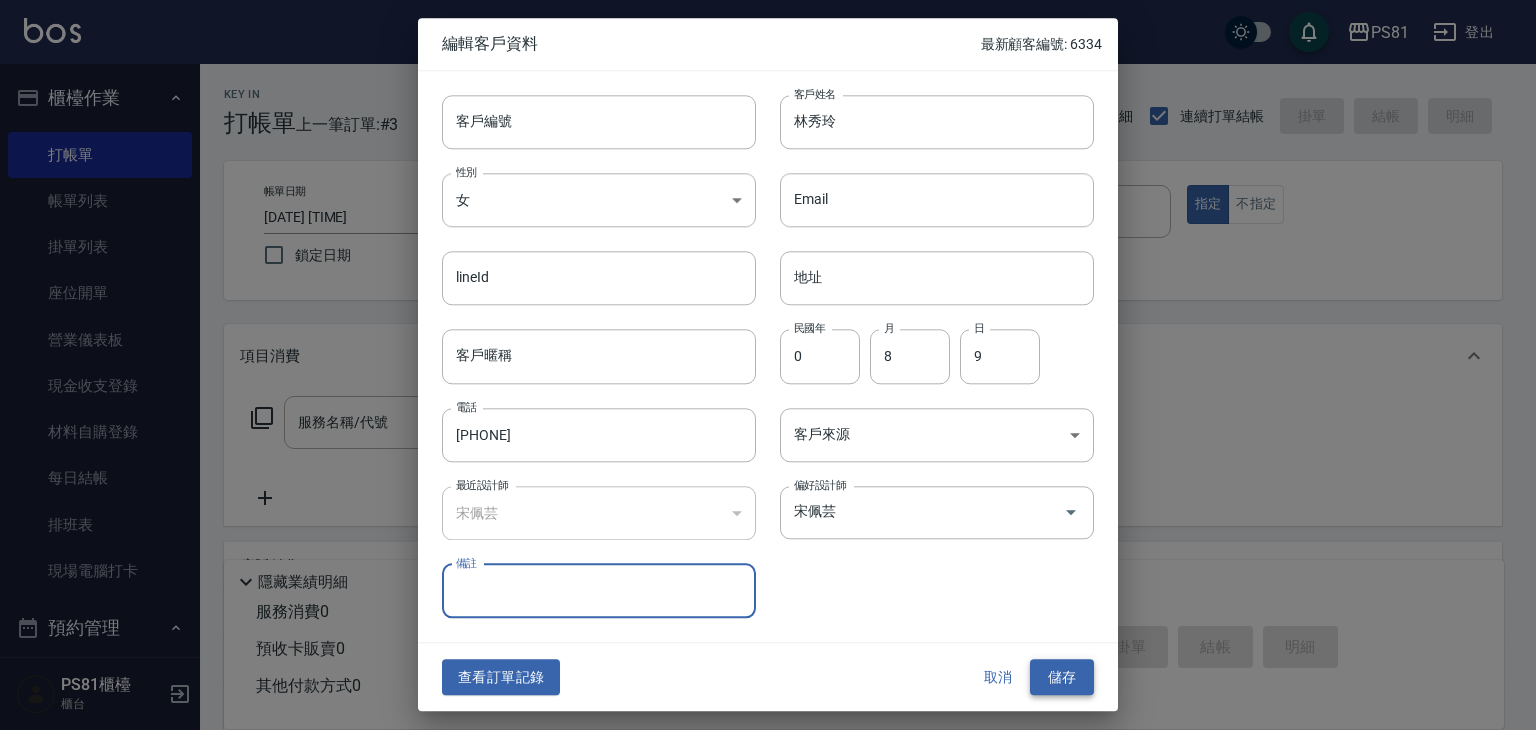 click on "儲存" at bounding box center (1062, 677) 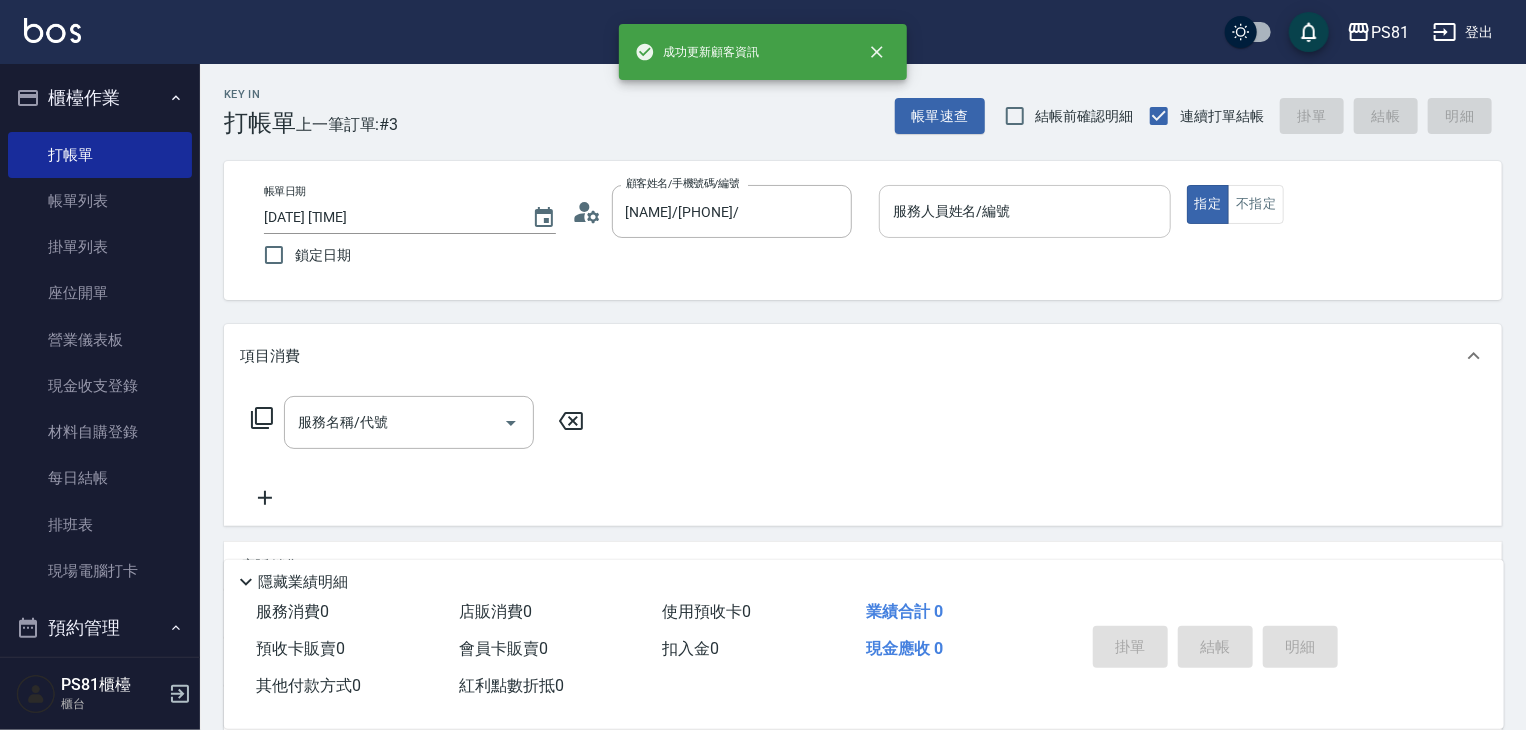 click on "服務人員姓名/編號" at bounding box center [1025, 211] 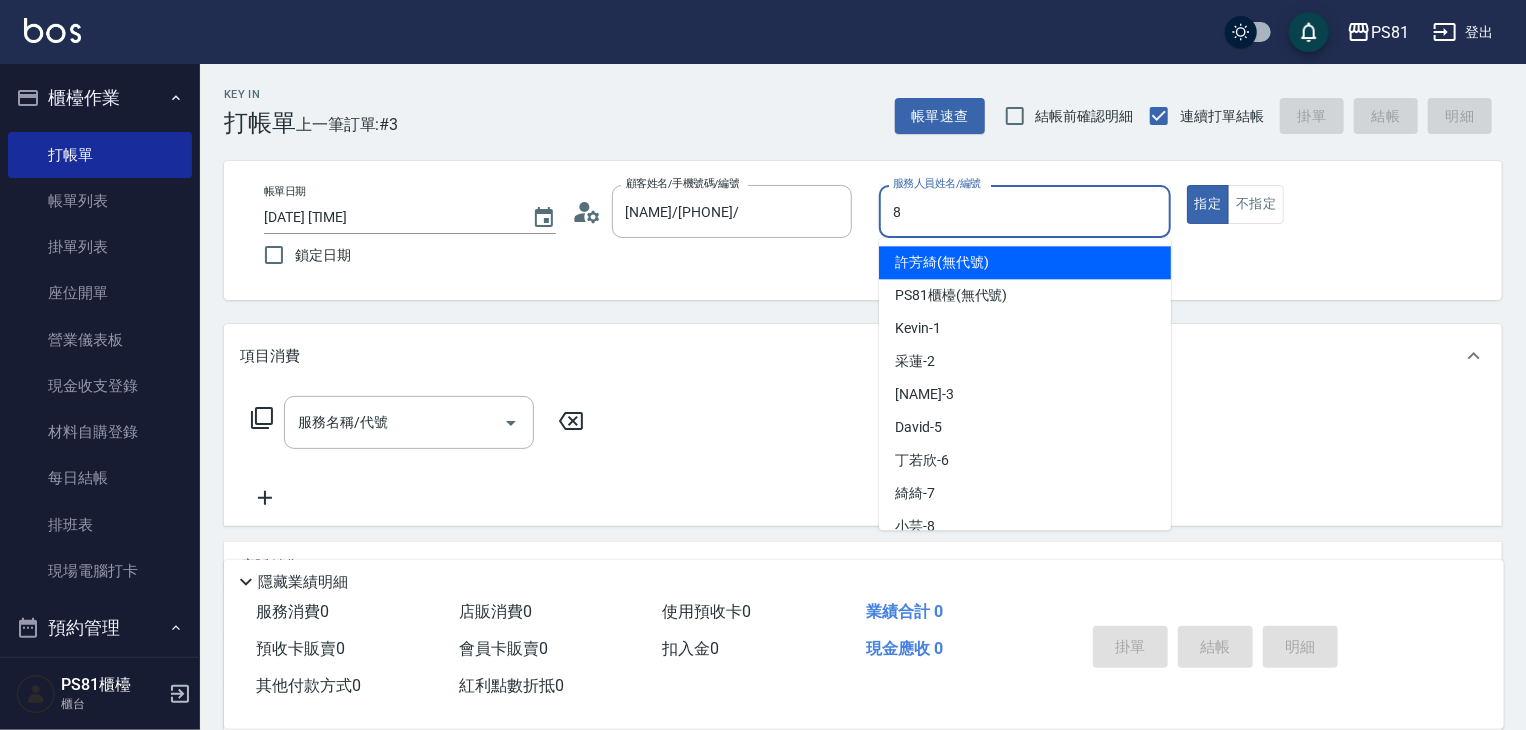 type on "小芸-8" 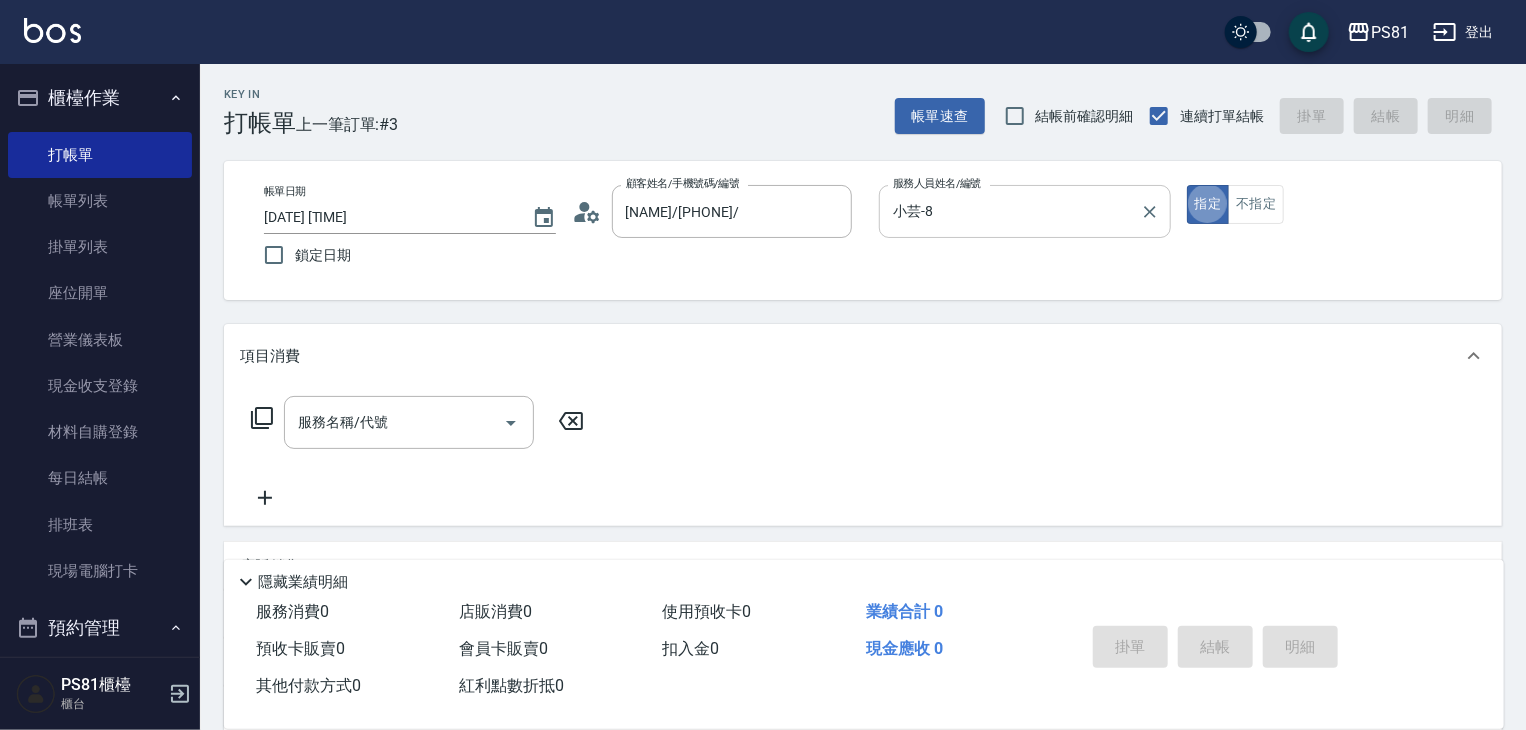 type on "true" 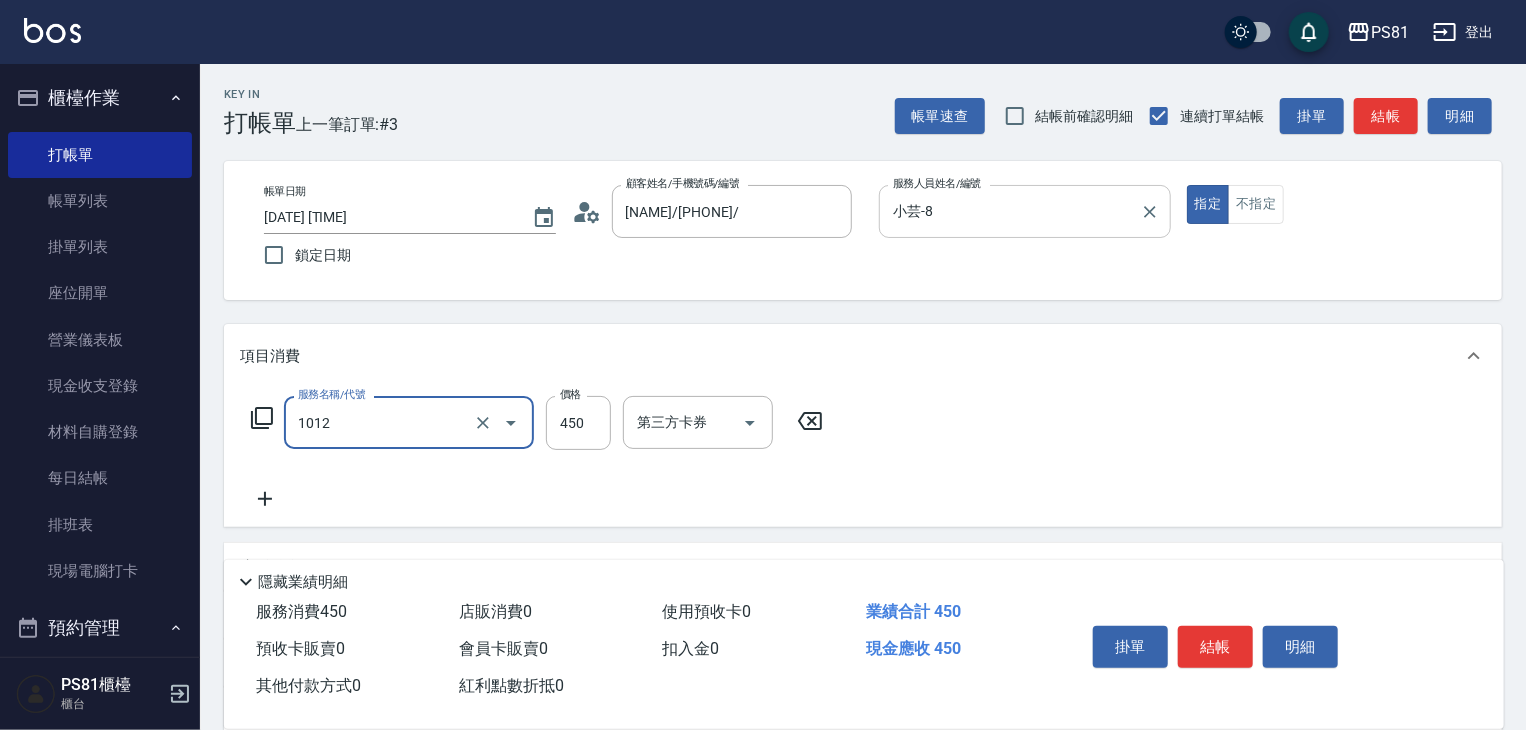type on "B級洗剪(1012)" 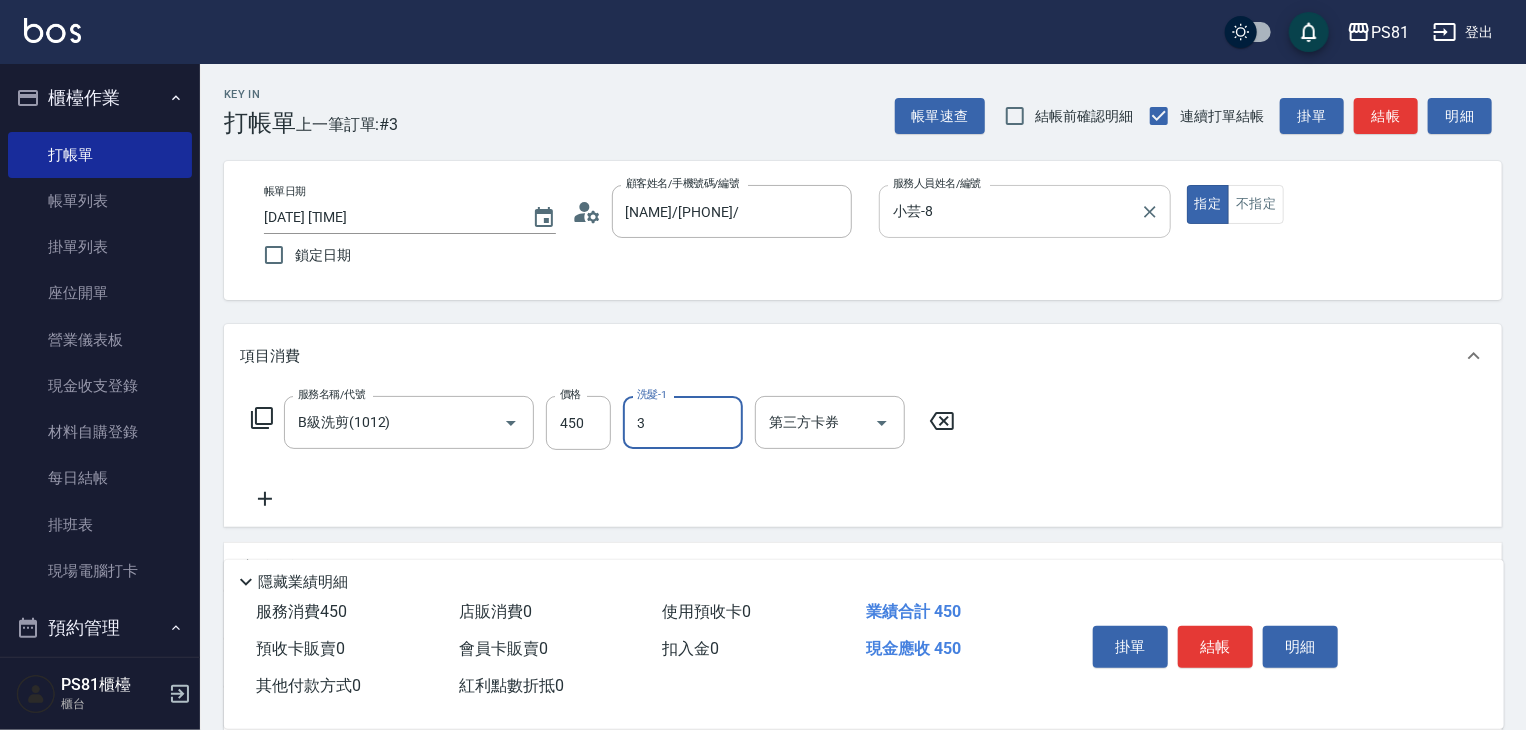 type on "[NAME]-[NUMBER]" 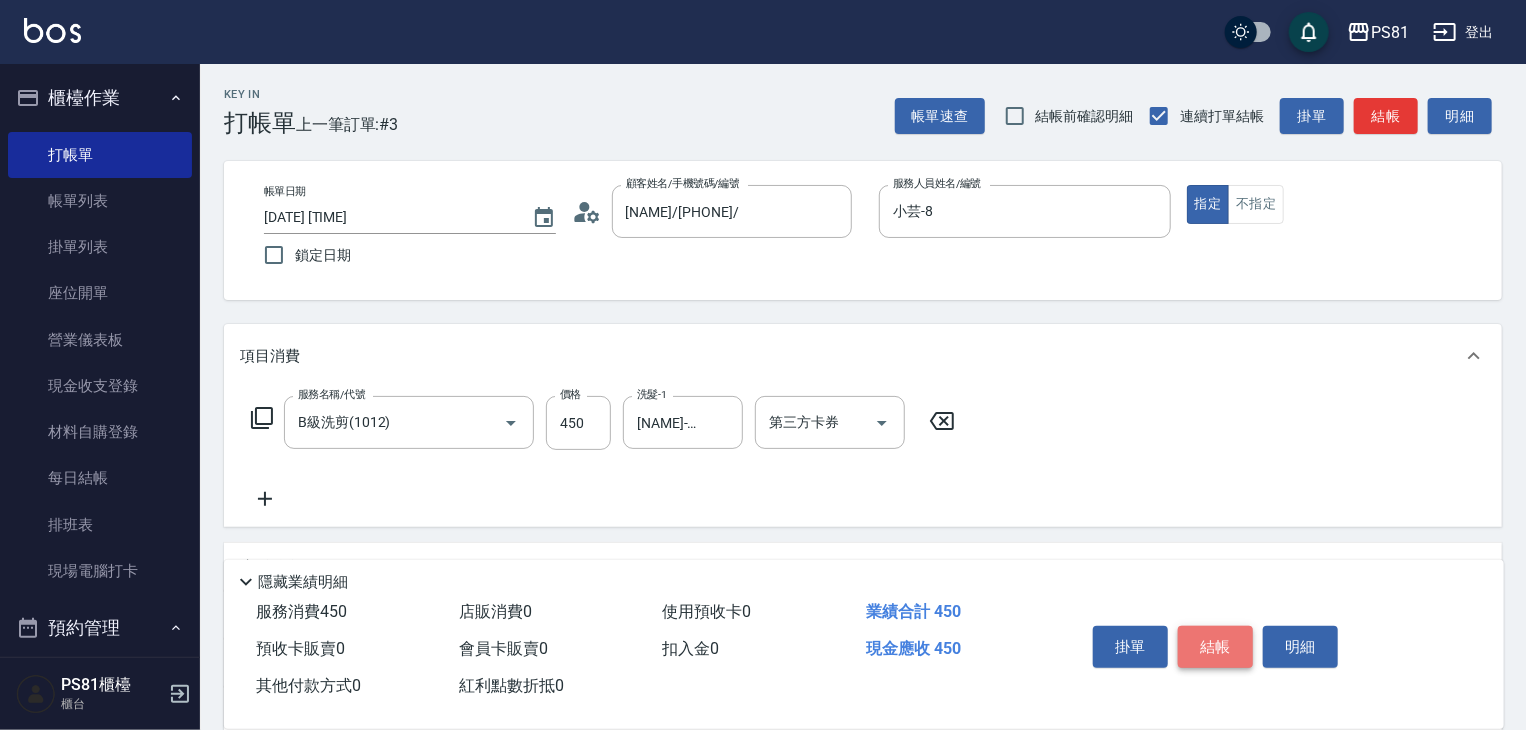 click on "結帳" at bounding box center (1215, 647) 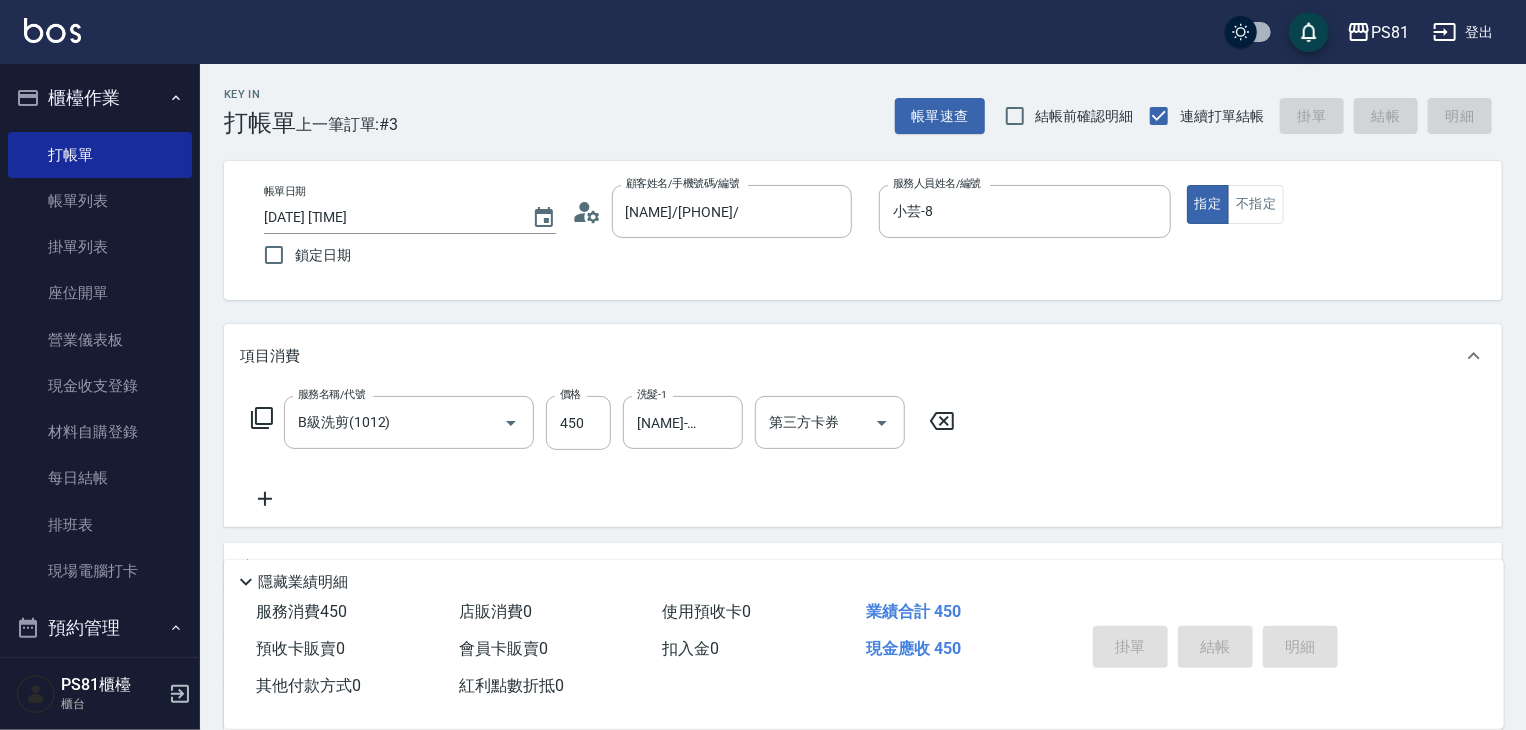 type 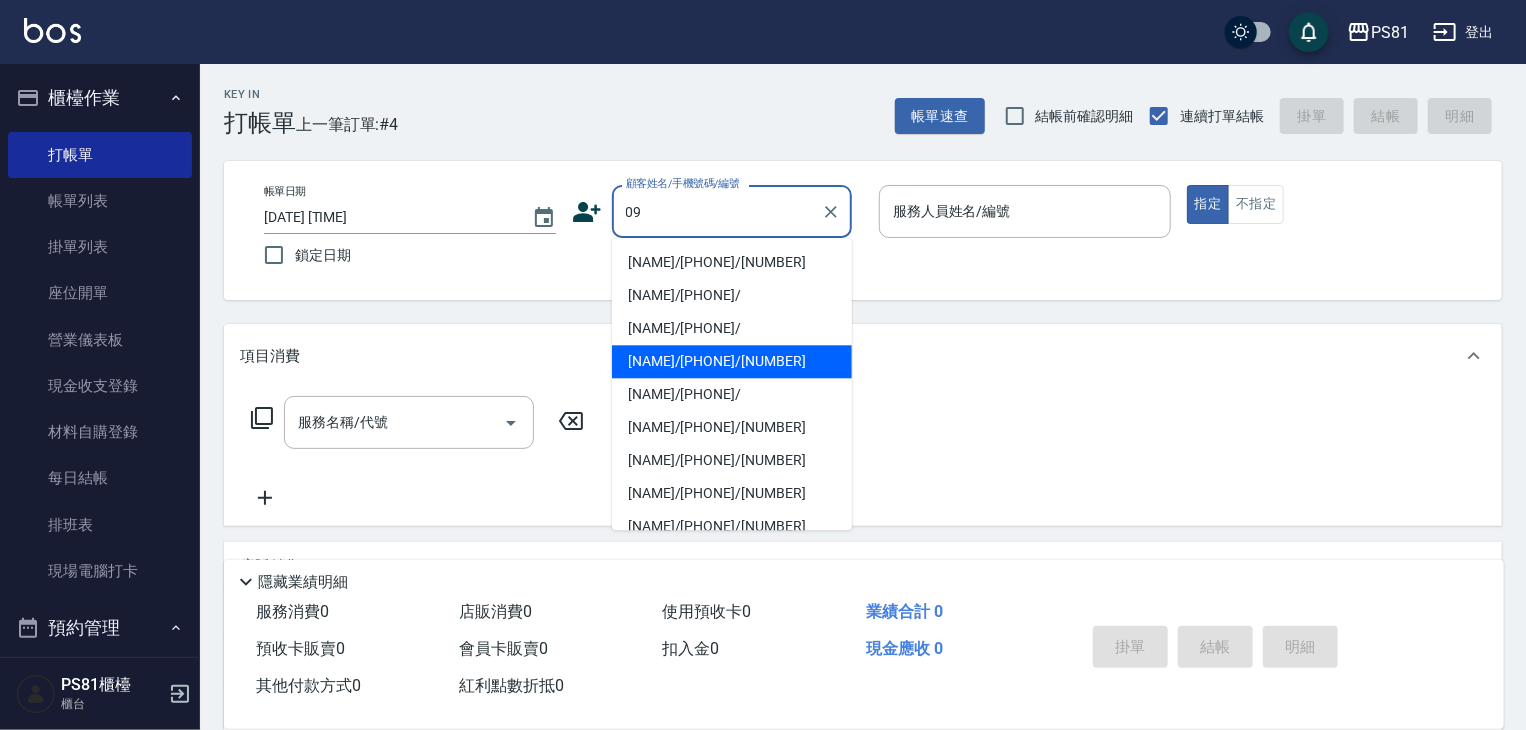 drag, startPoint x: 677, startPoint y: 370, endPoint x: 715, endPoint y: 344, distance: 46.043457 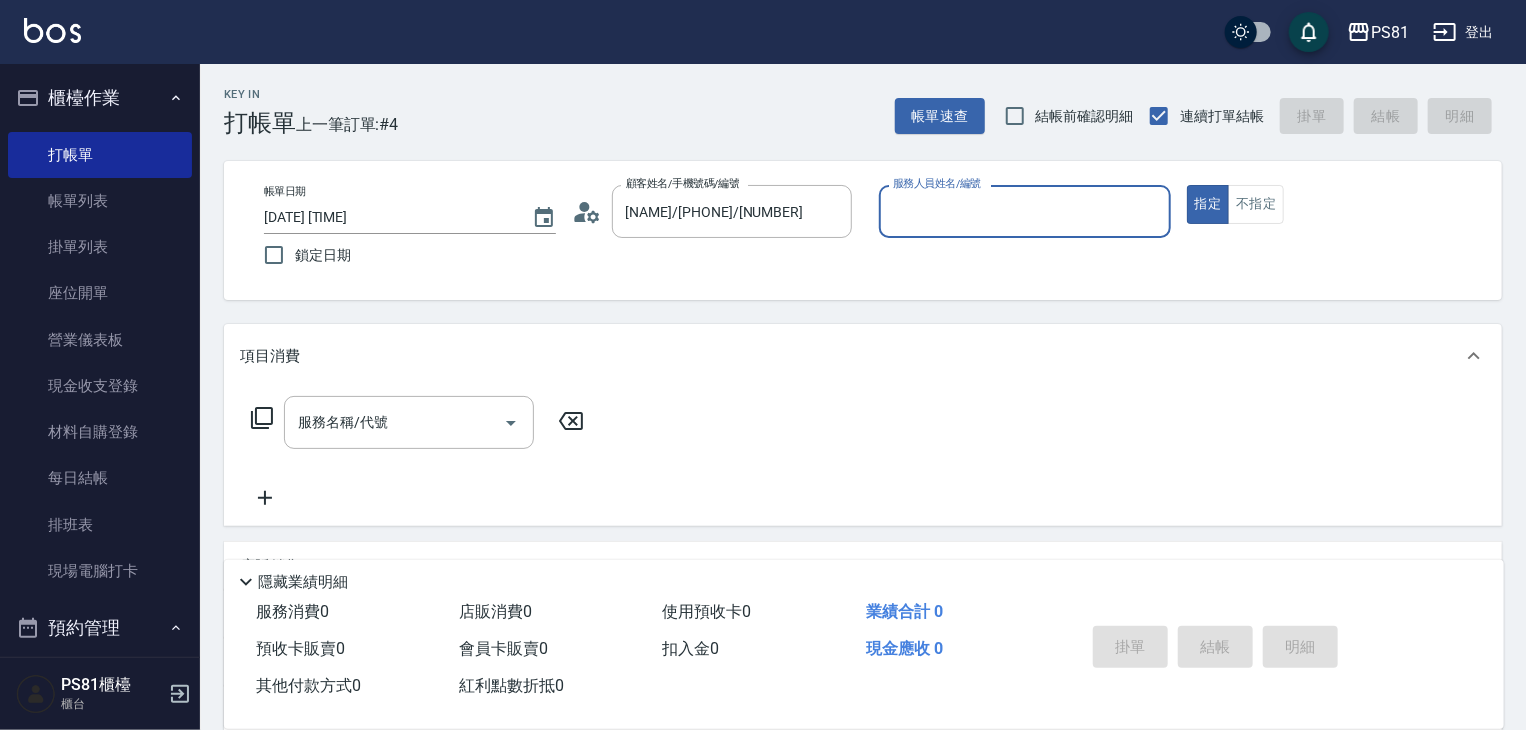 click on "服務人員姓名/編號" at bounding box center [1025, 211] 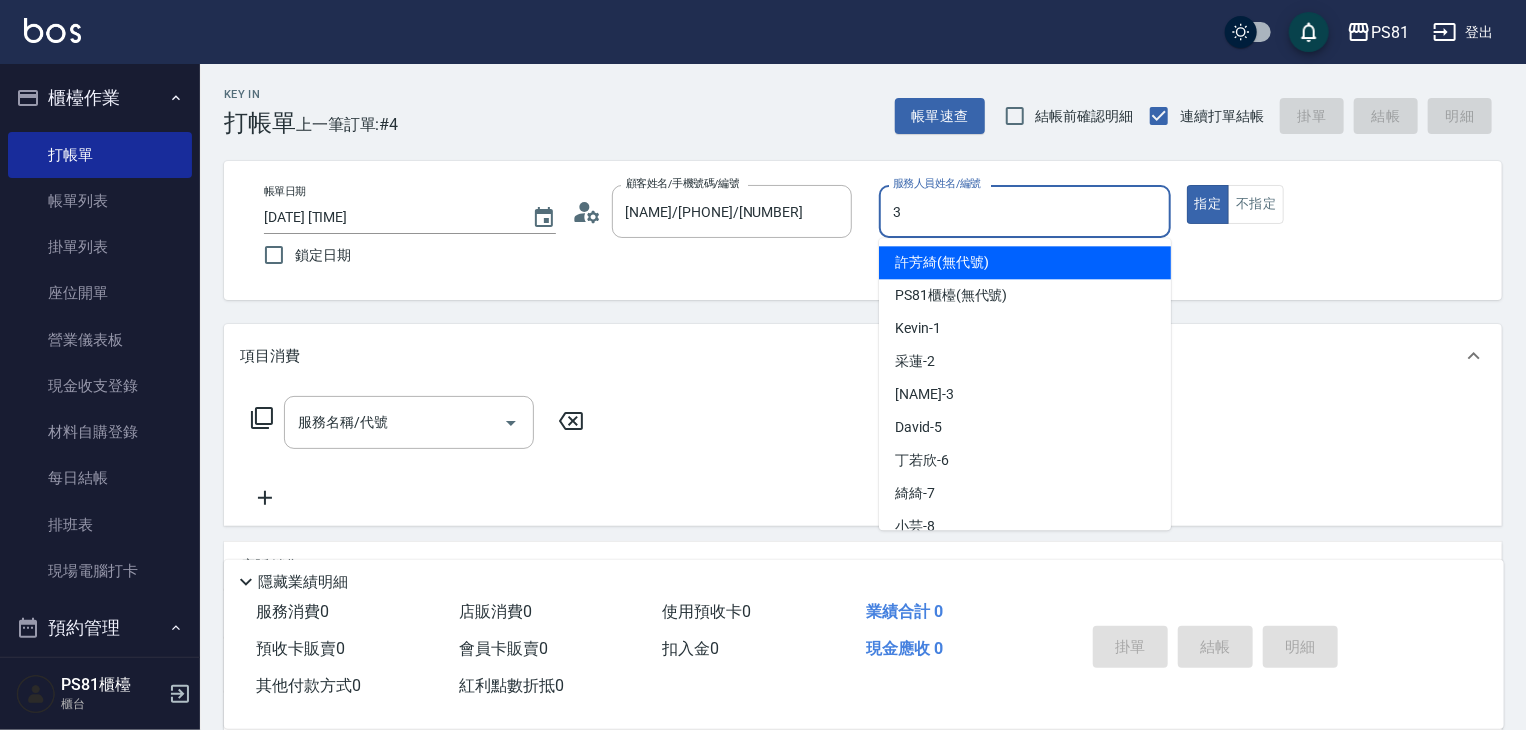 type on "[NAME]-[NUMBER]" 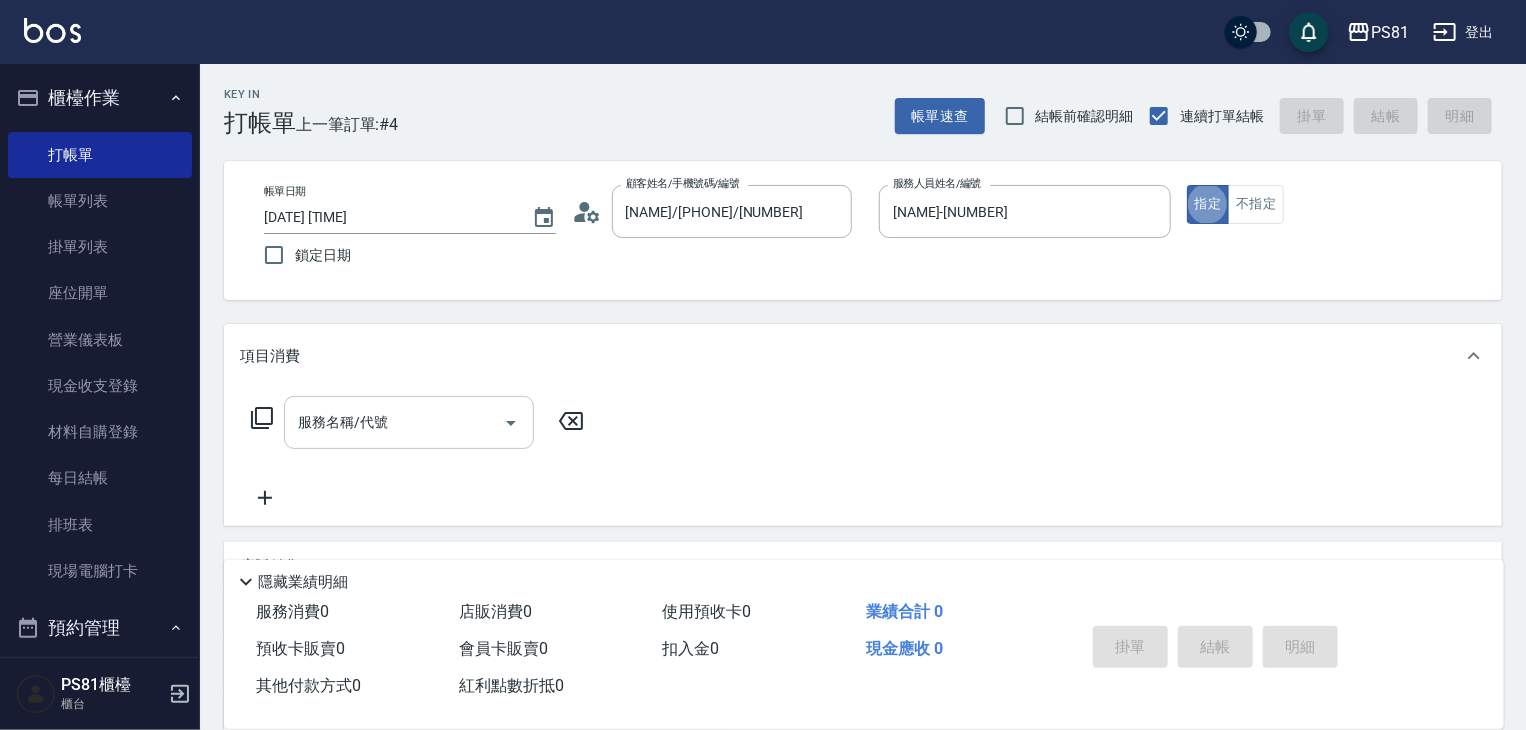 click on "服務名稱/代號" at bounding box center [394, 422] 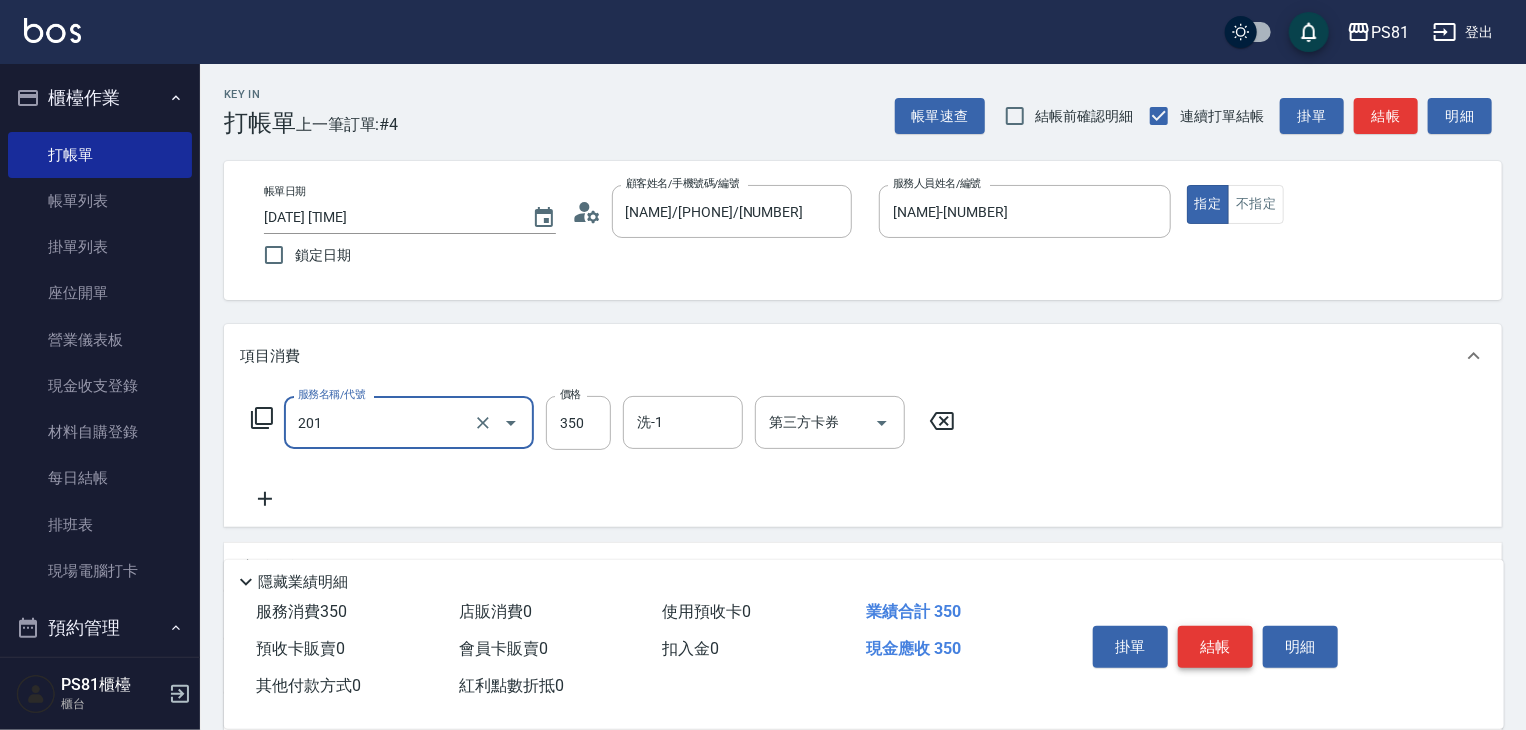 type on "洗剪350(201)" 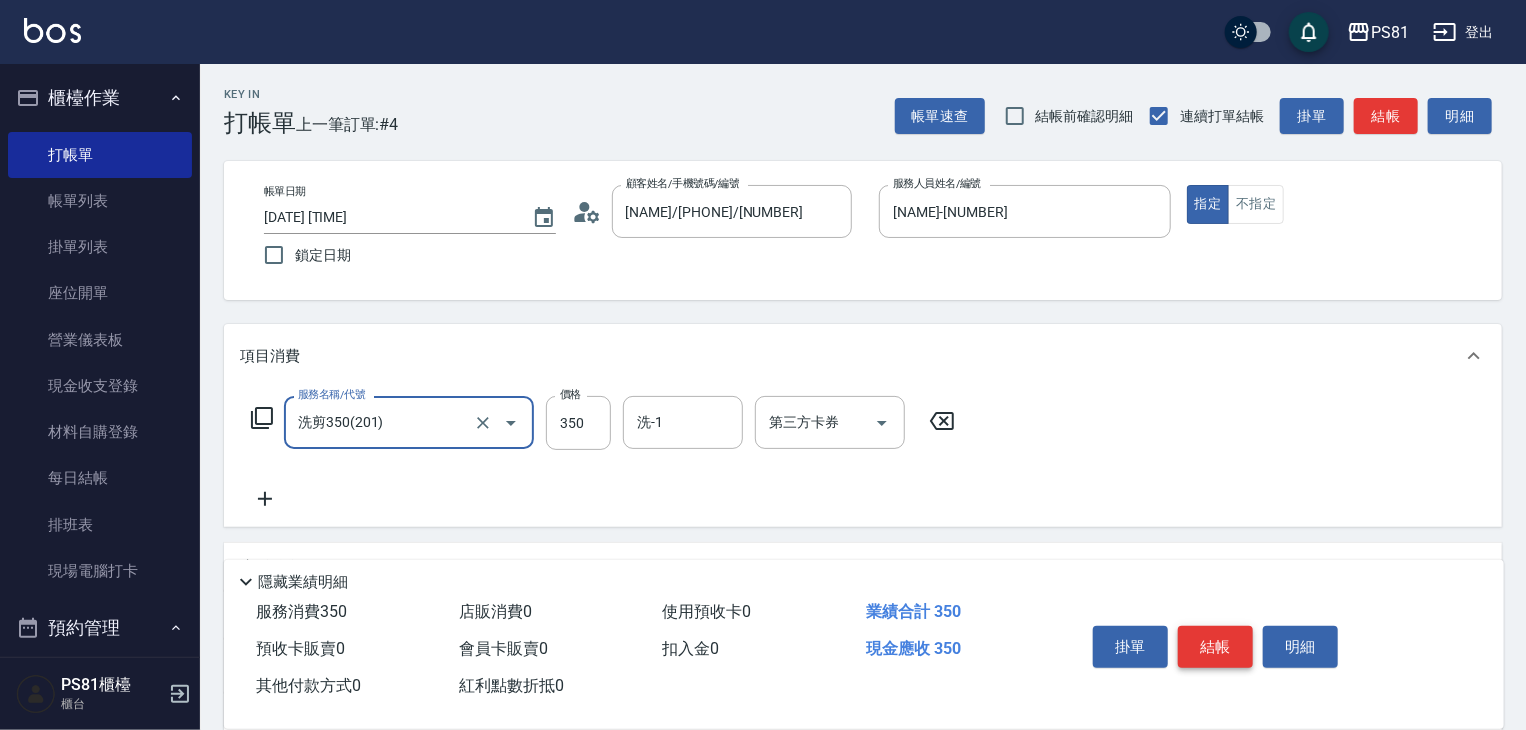 click on "結帳" at bounding box center (1215, 647) 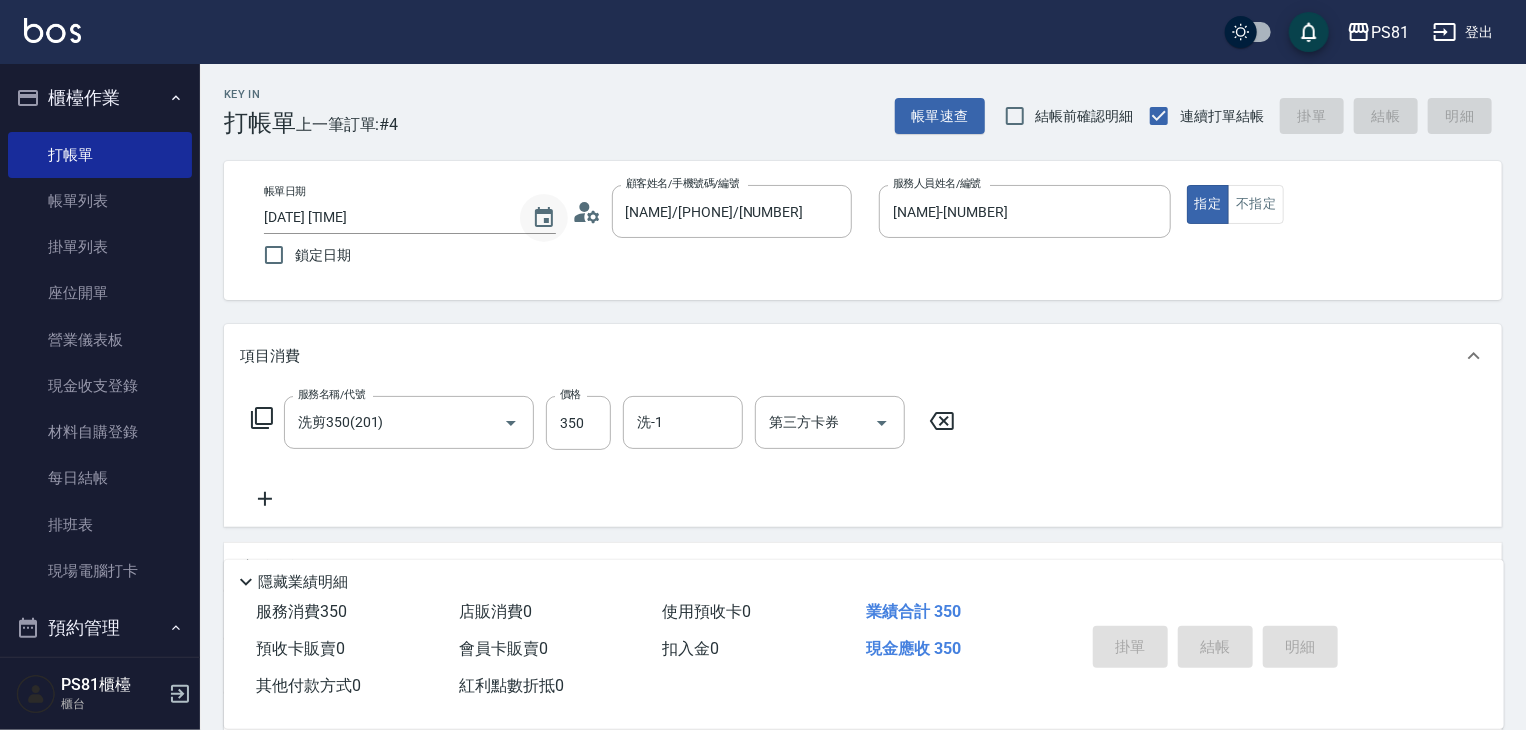 type on "[DATE] [TIME]" 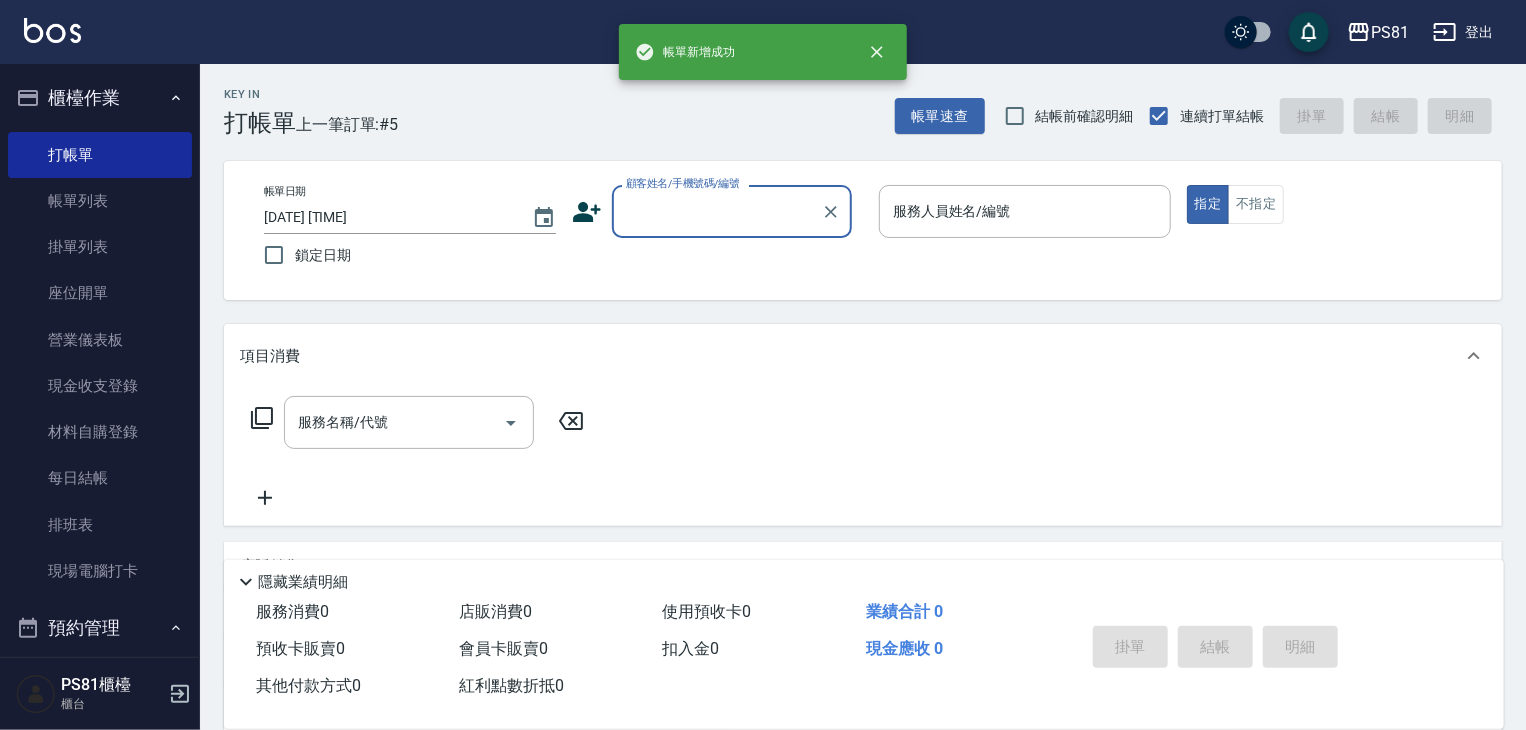 click on "顧客姓名/手機號碼/編號" at bounding box center [717, 211] 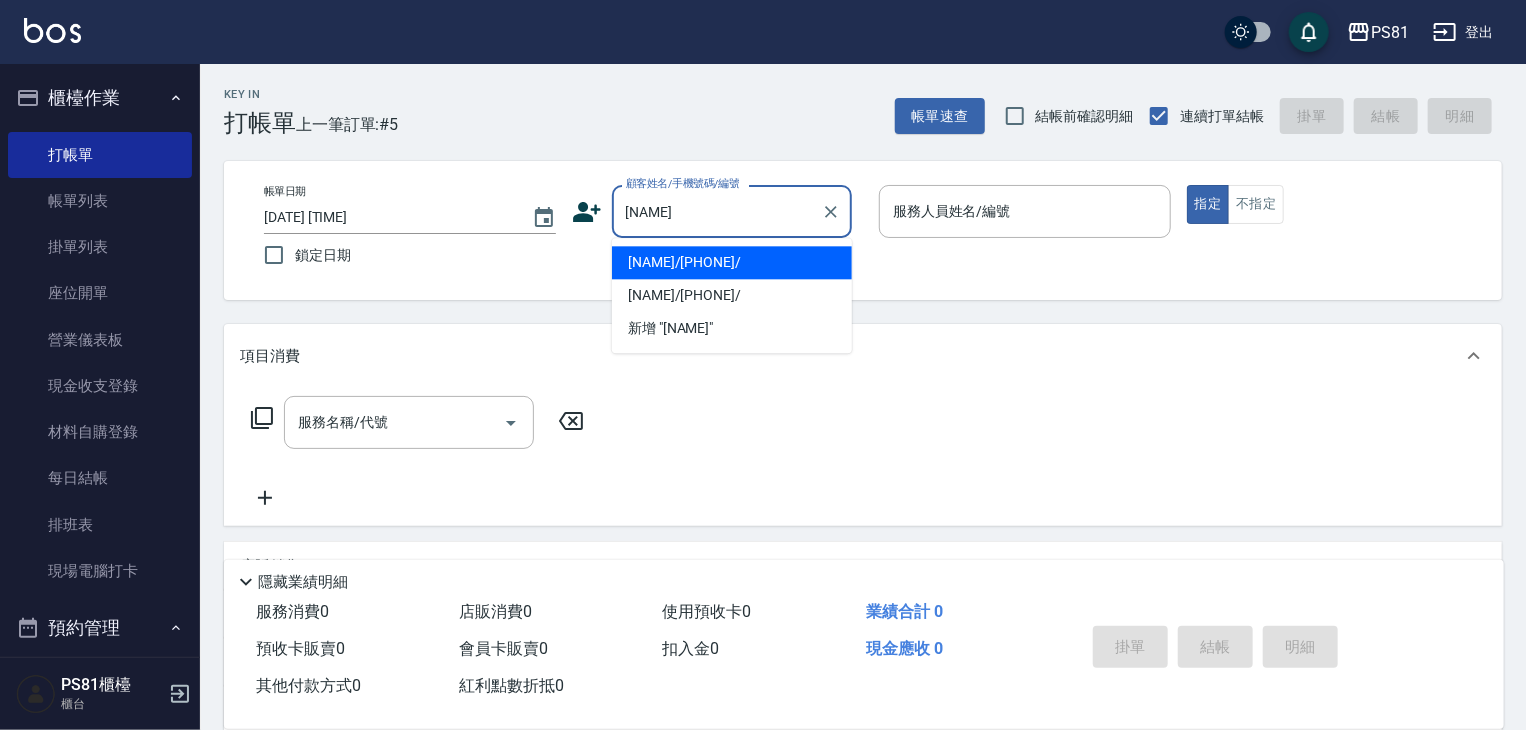 click on "[NAME]/[PHONE]/" at bounding box center (732, 262) 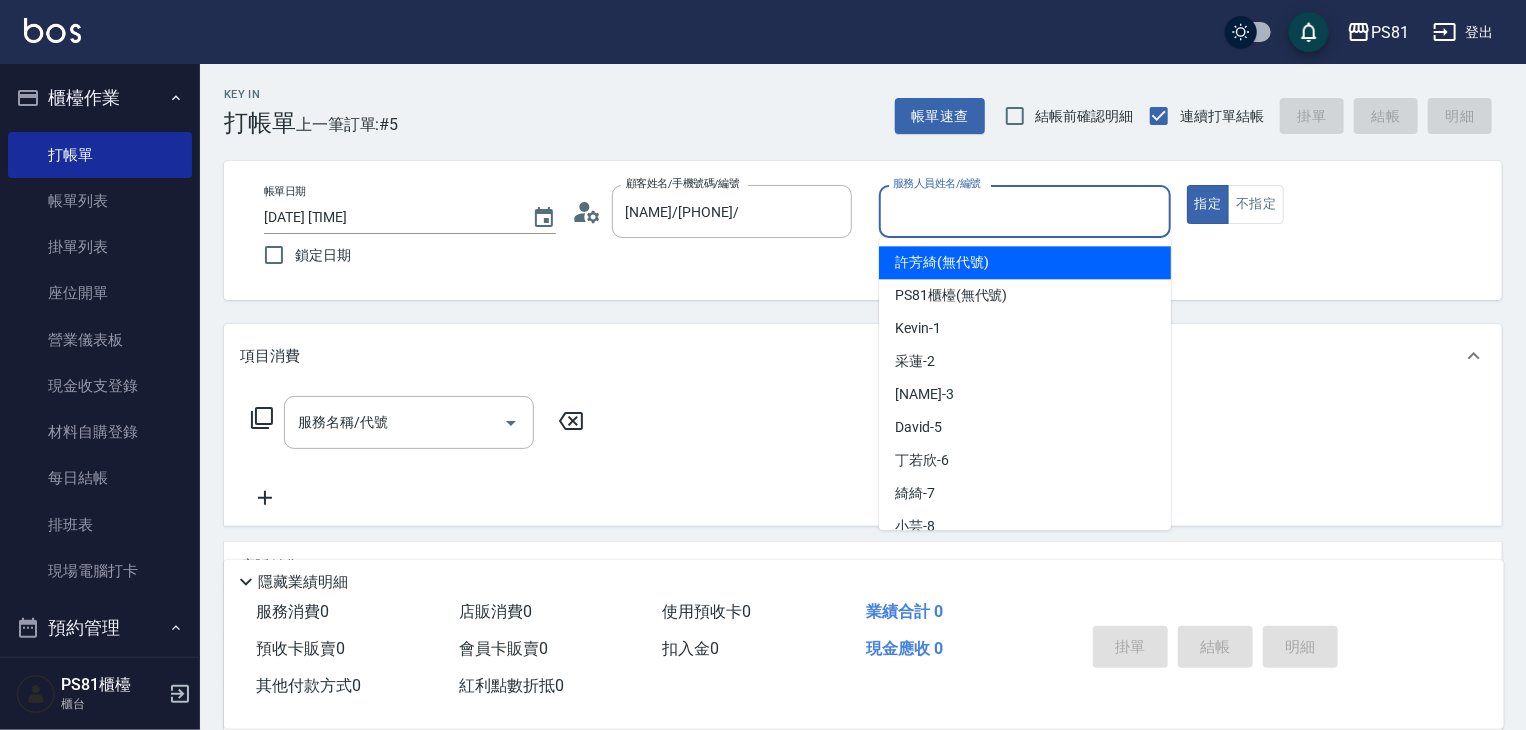 click on "服務人員姓名/編號" at bounding box center (1025, 211) 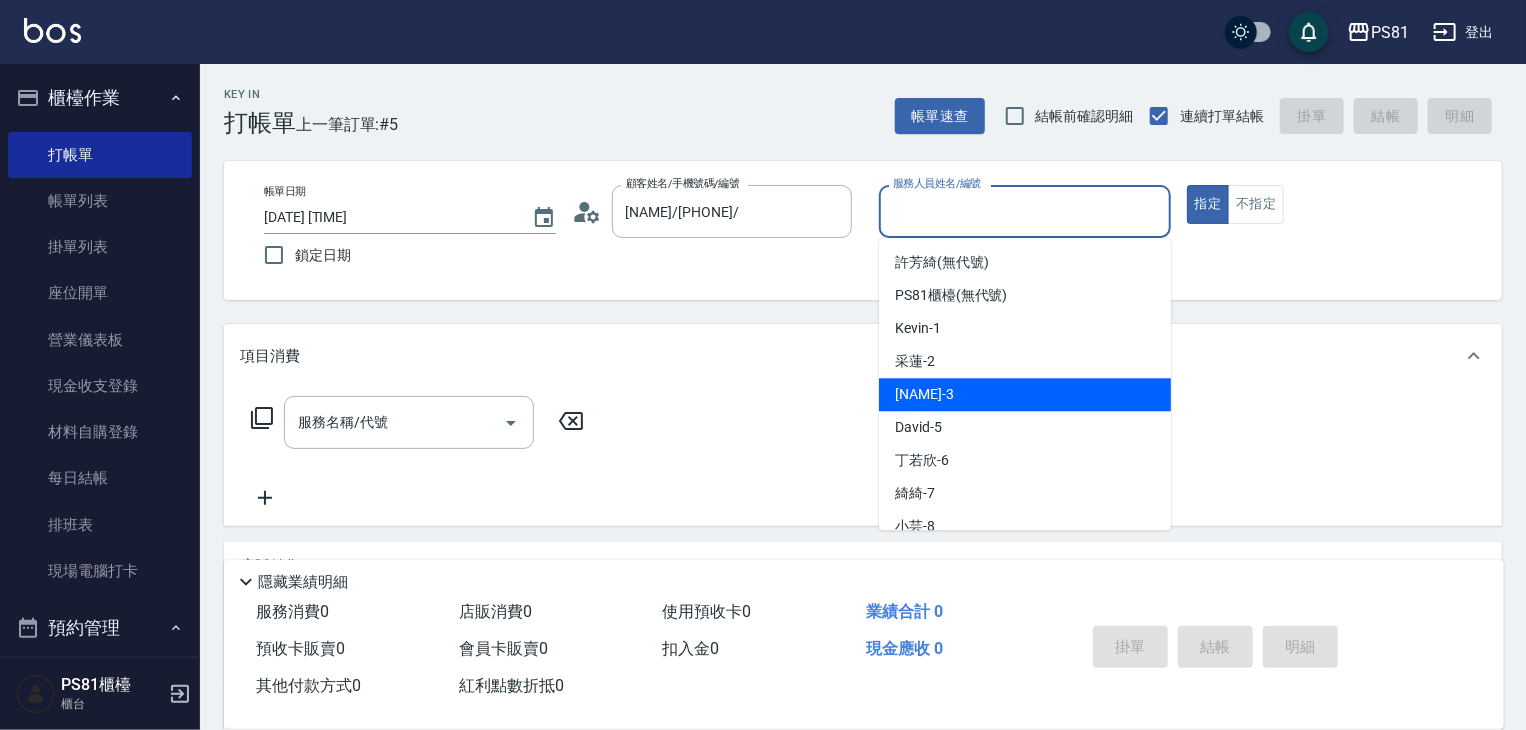 click on "[NAME] -[NUMBER]" at bounding box center [1025, 394] 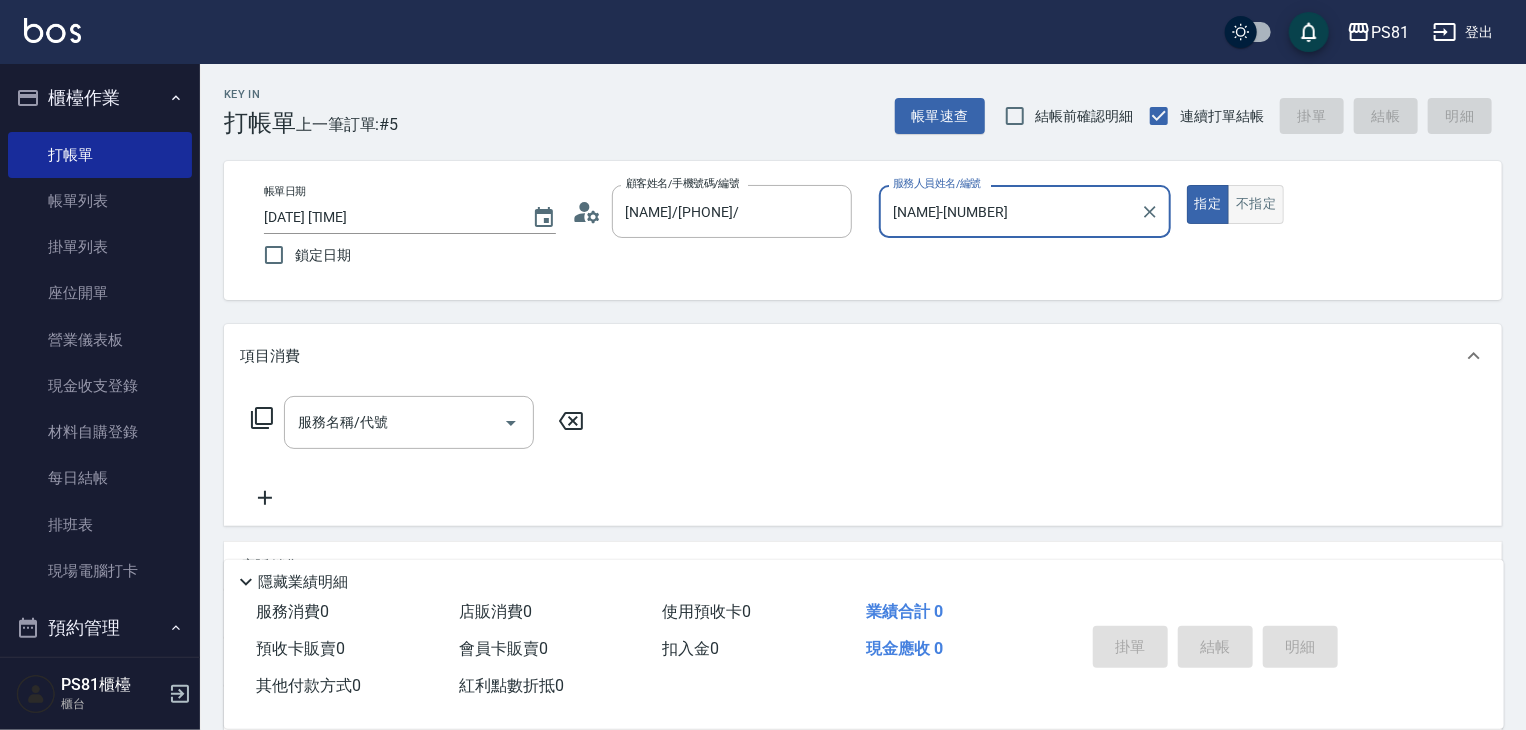 click on "不指定" at bounding box center [1256, 204] 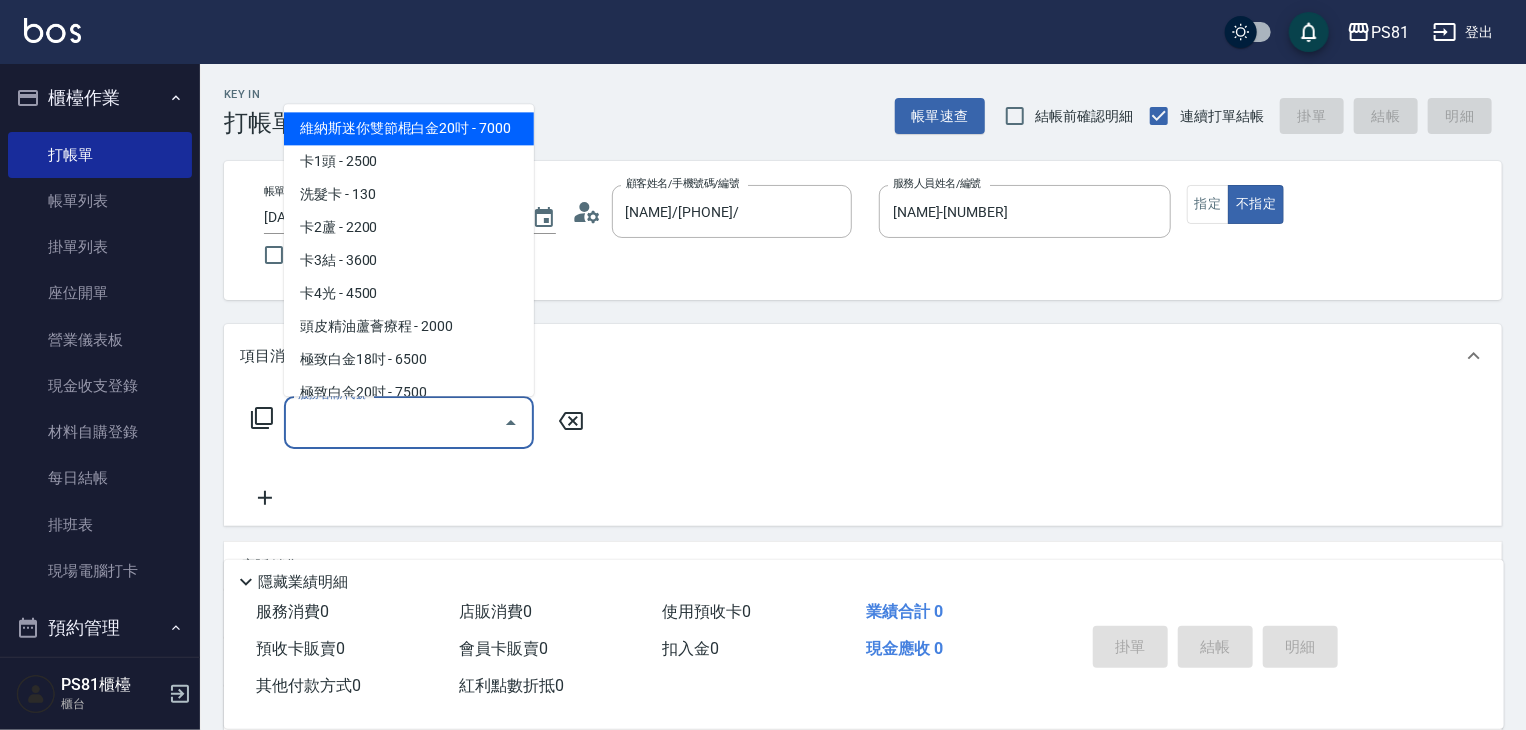 click on "服務名稱/代號" at bounding box center (394, 422) 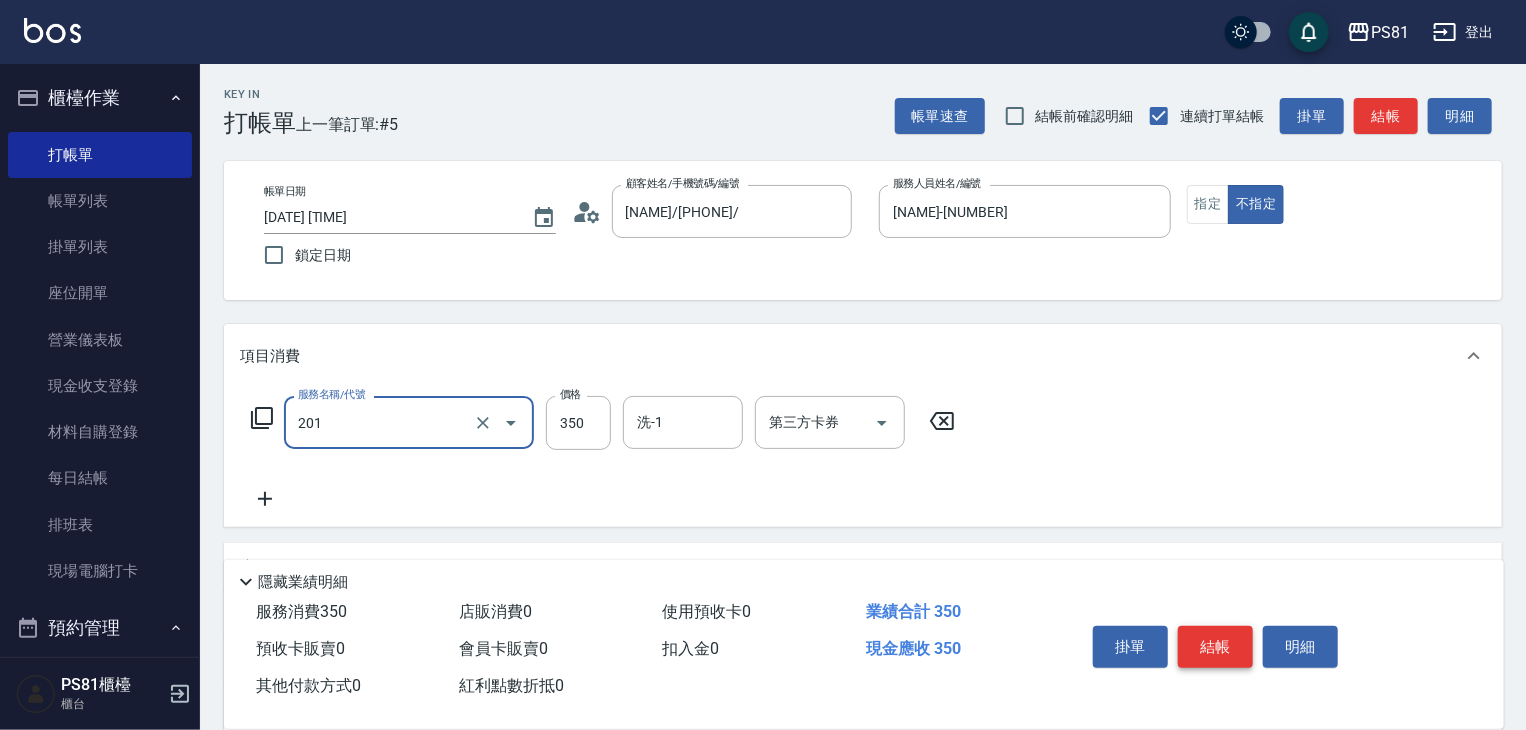 type on "洗剪350(201)" 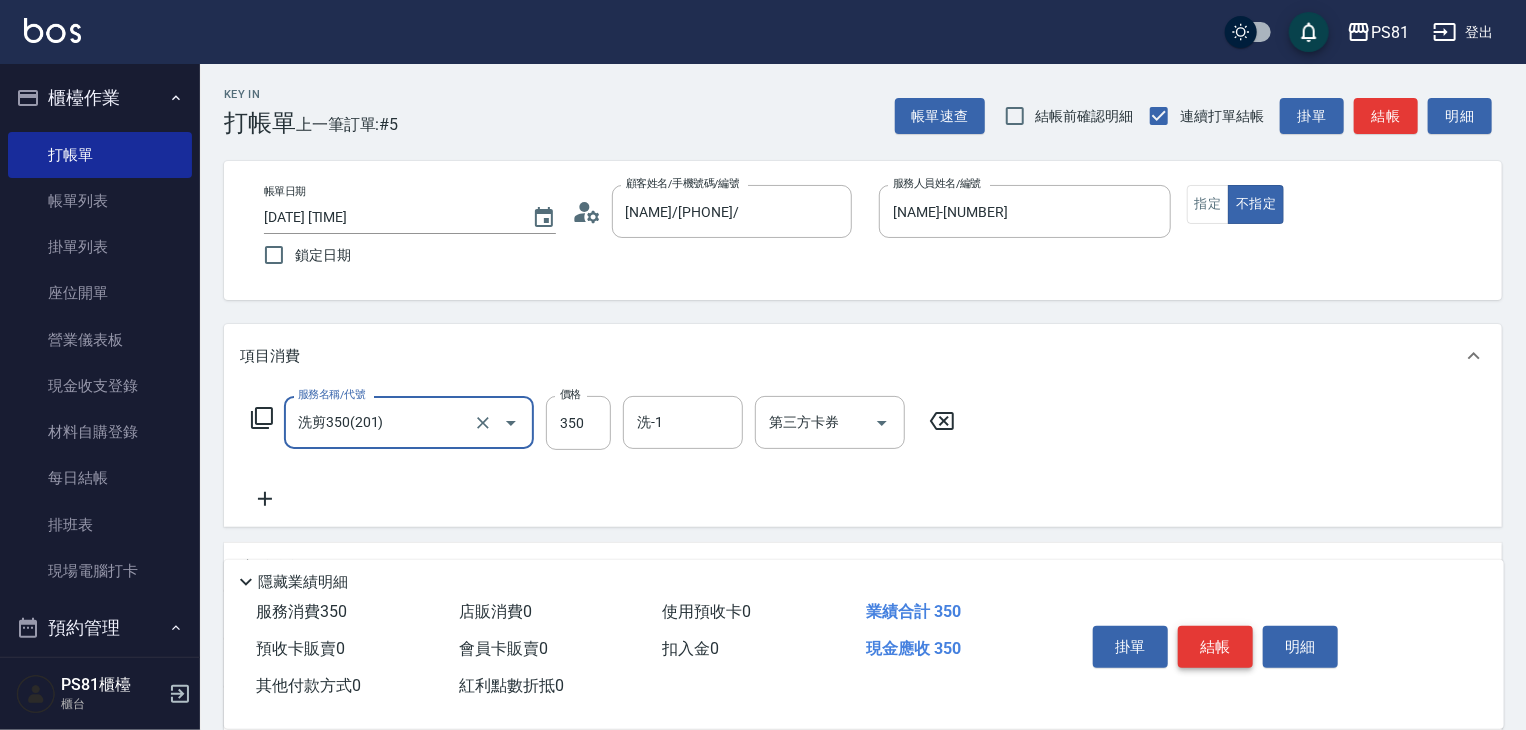 click on "結帳" at bounding box center [1215, 647] 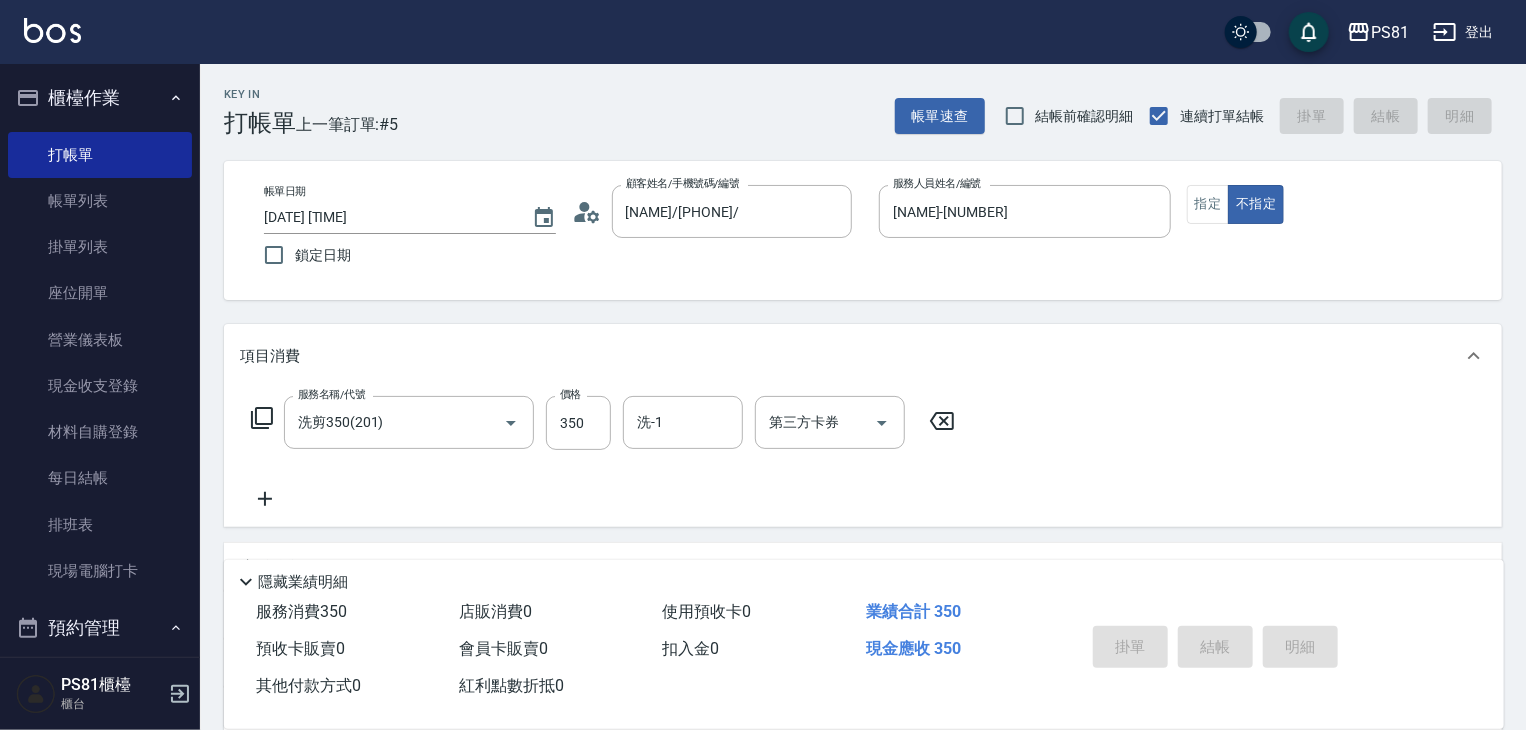 type 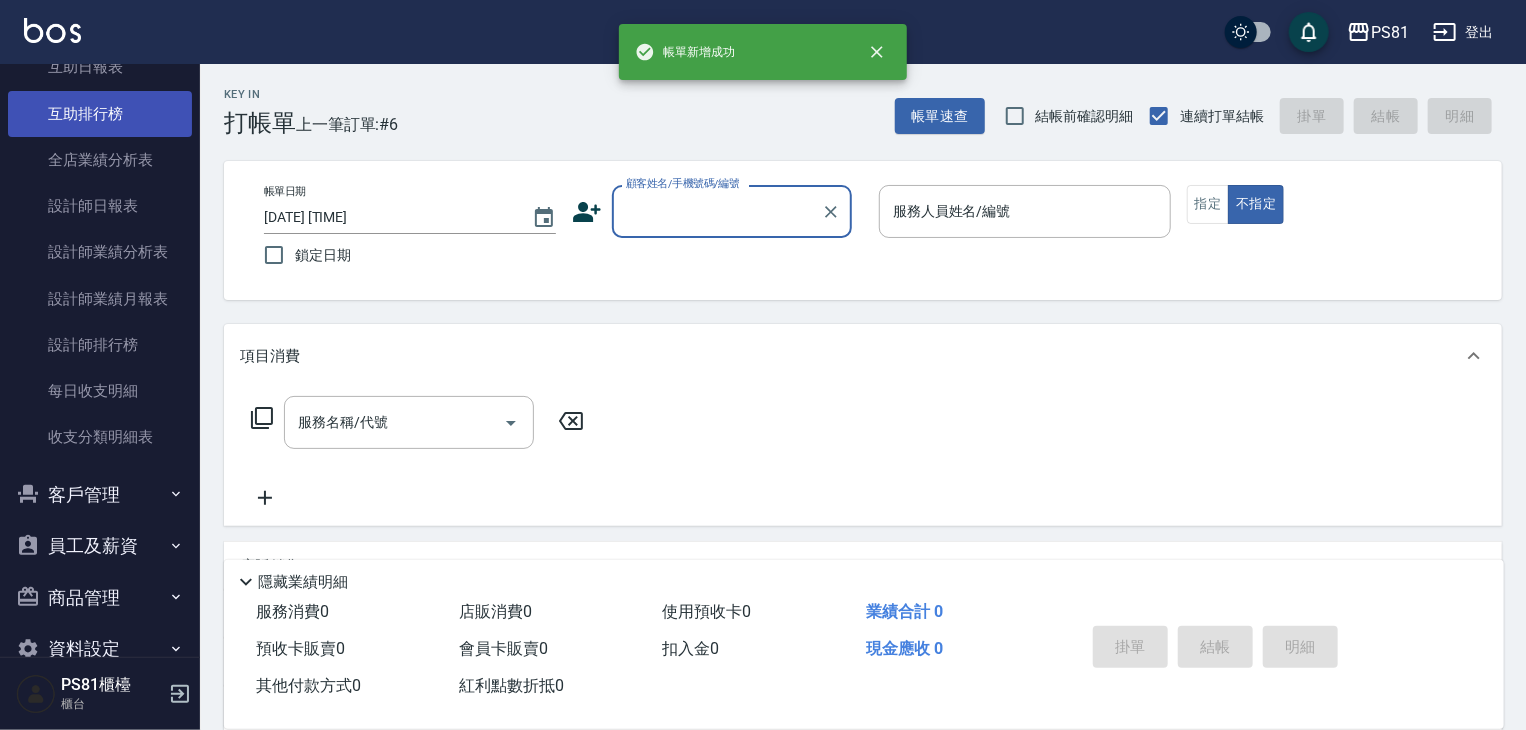 scroll, scrollTop: 857, scrollLeft: 0, axis: vertical 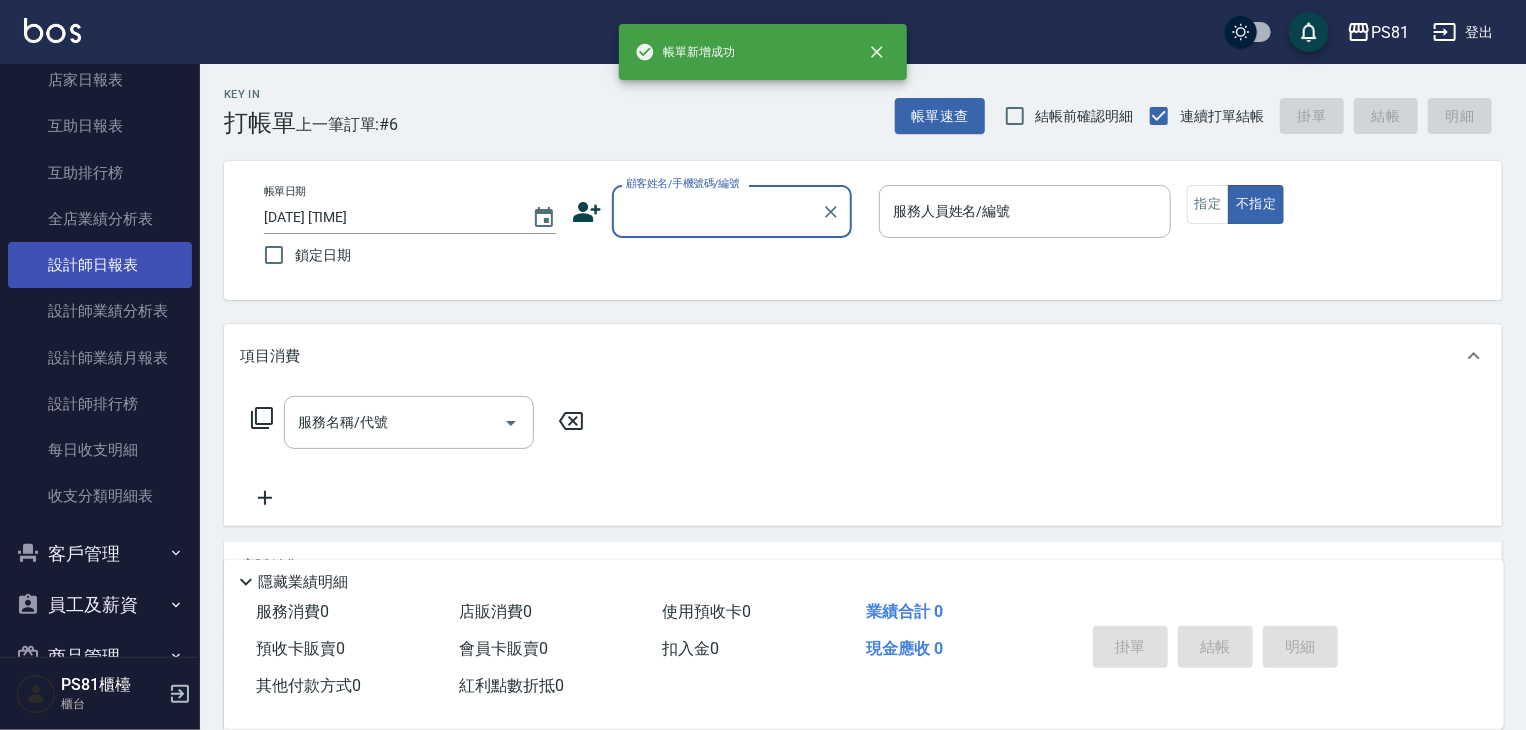 click on "設計師日報表" at bounding box center (100, 265) 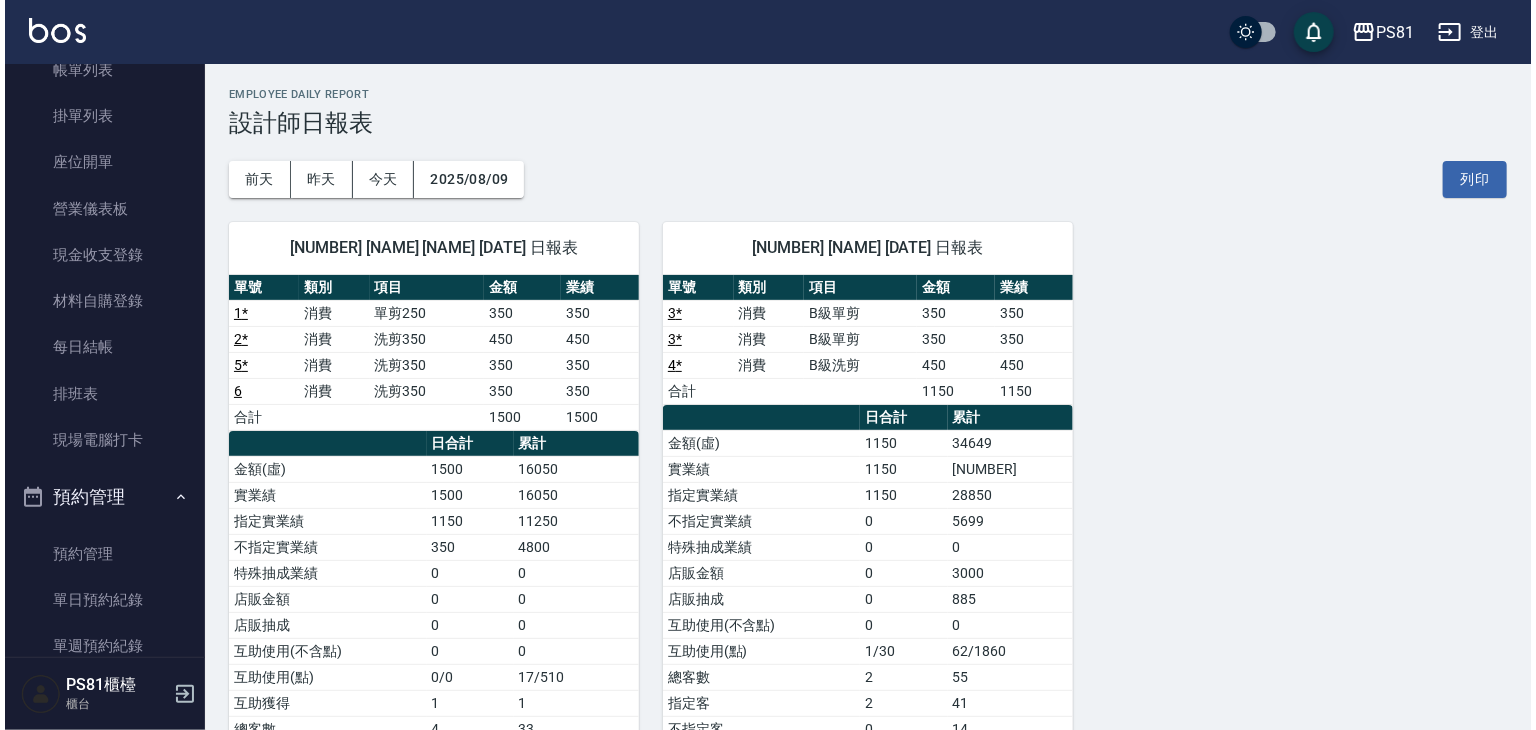 scroll, scrollTop: 0, scrollLeft: 0, axis: both 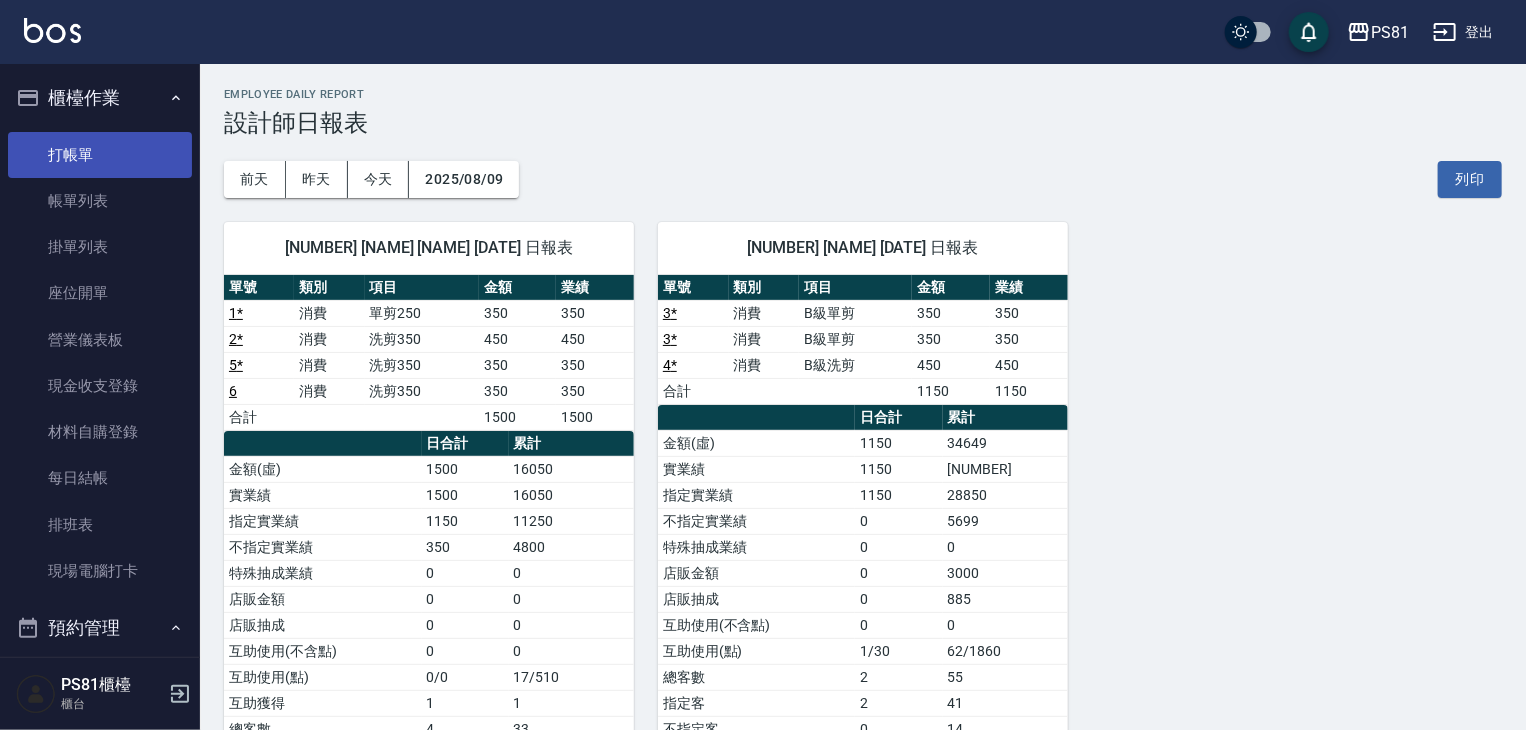 click on "打帳單" at bounding box center (100, 155) 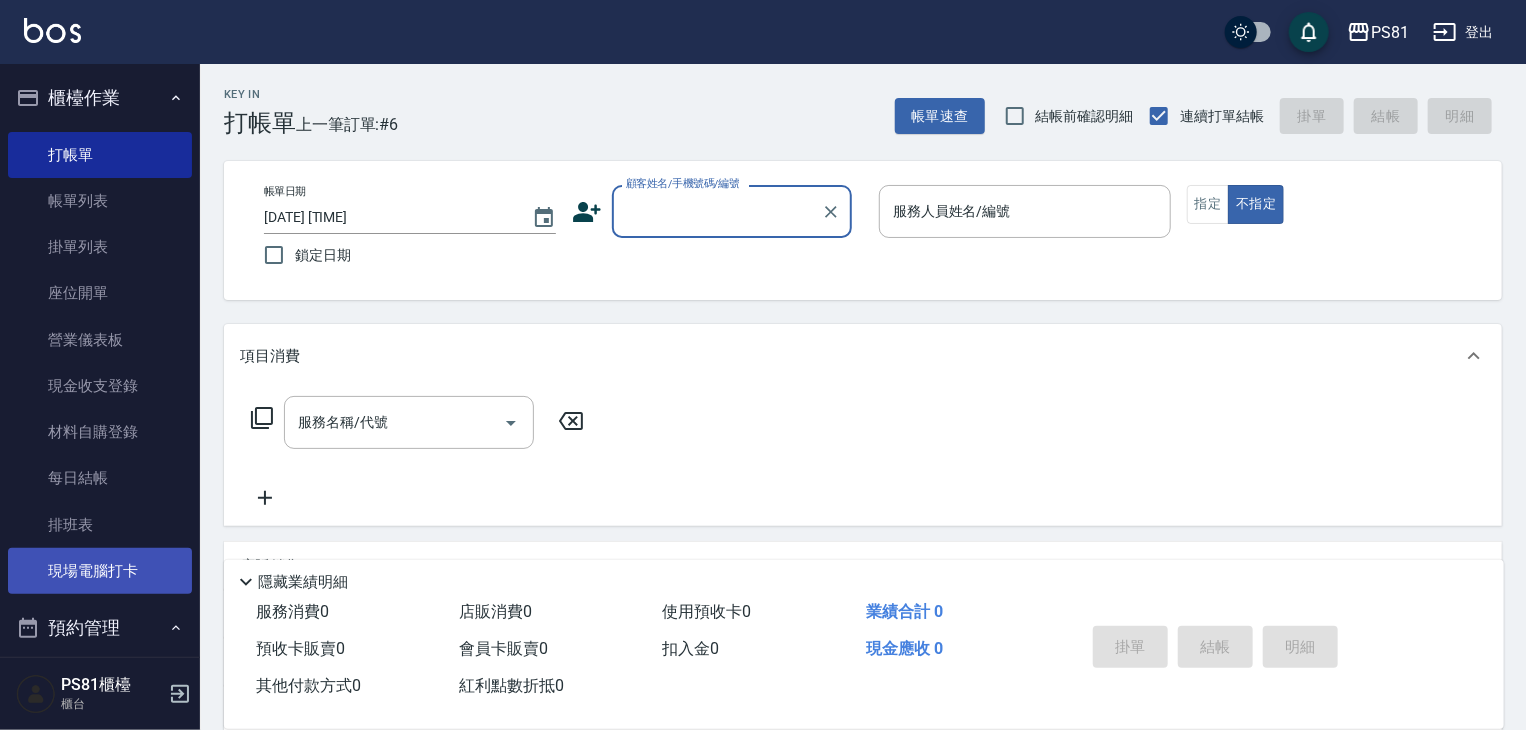 click on "現場電腦打卡" at bounding box center (100, 571) 